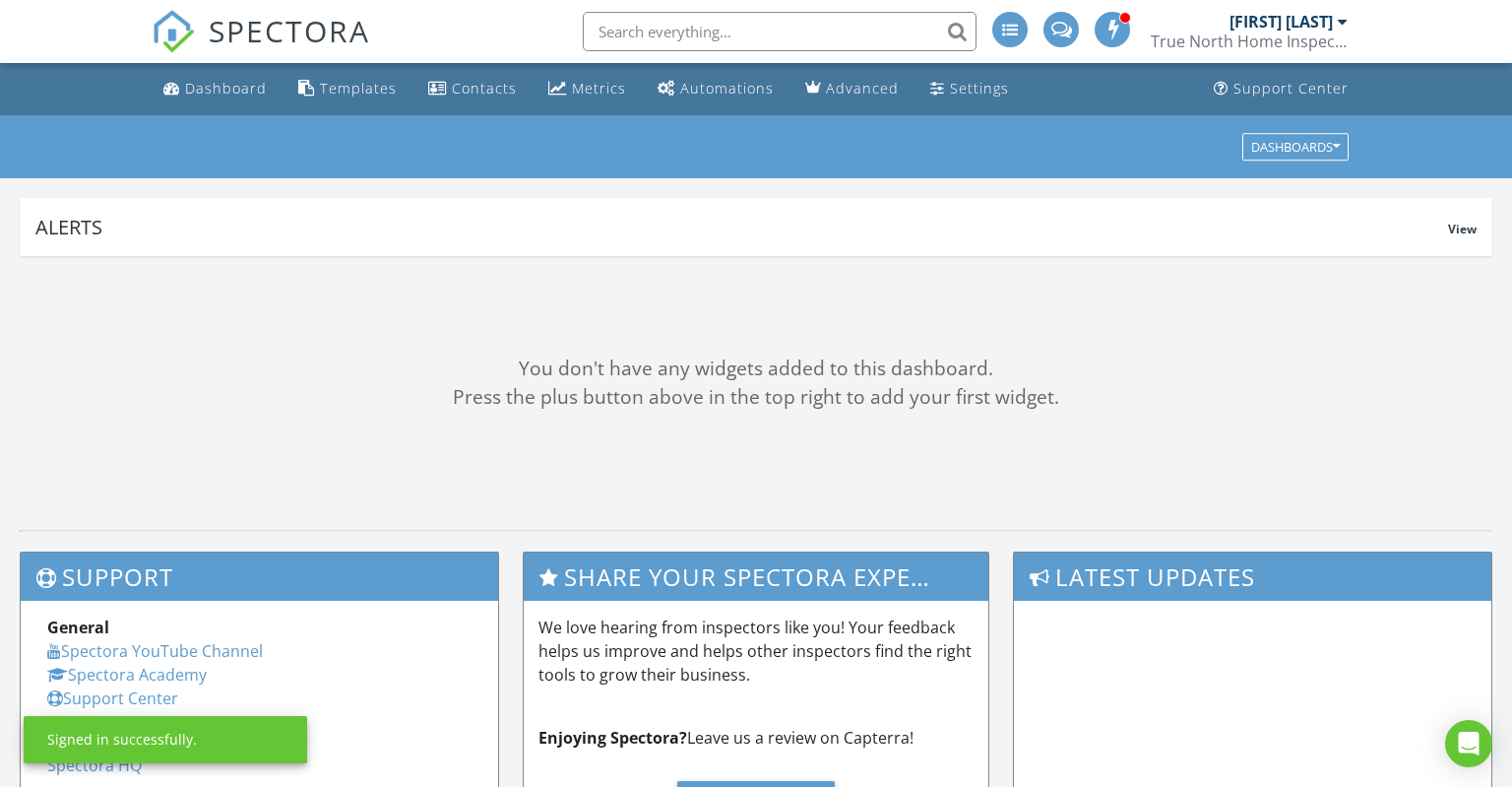 scroll, scrollTop: 0, scrollLeft: 0, axis: both 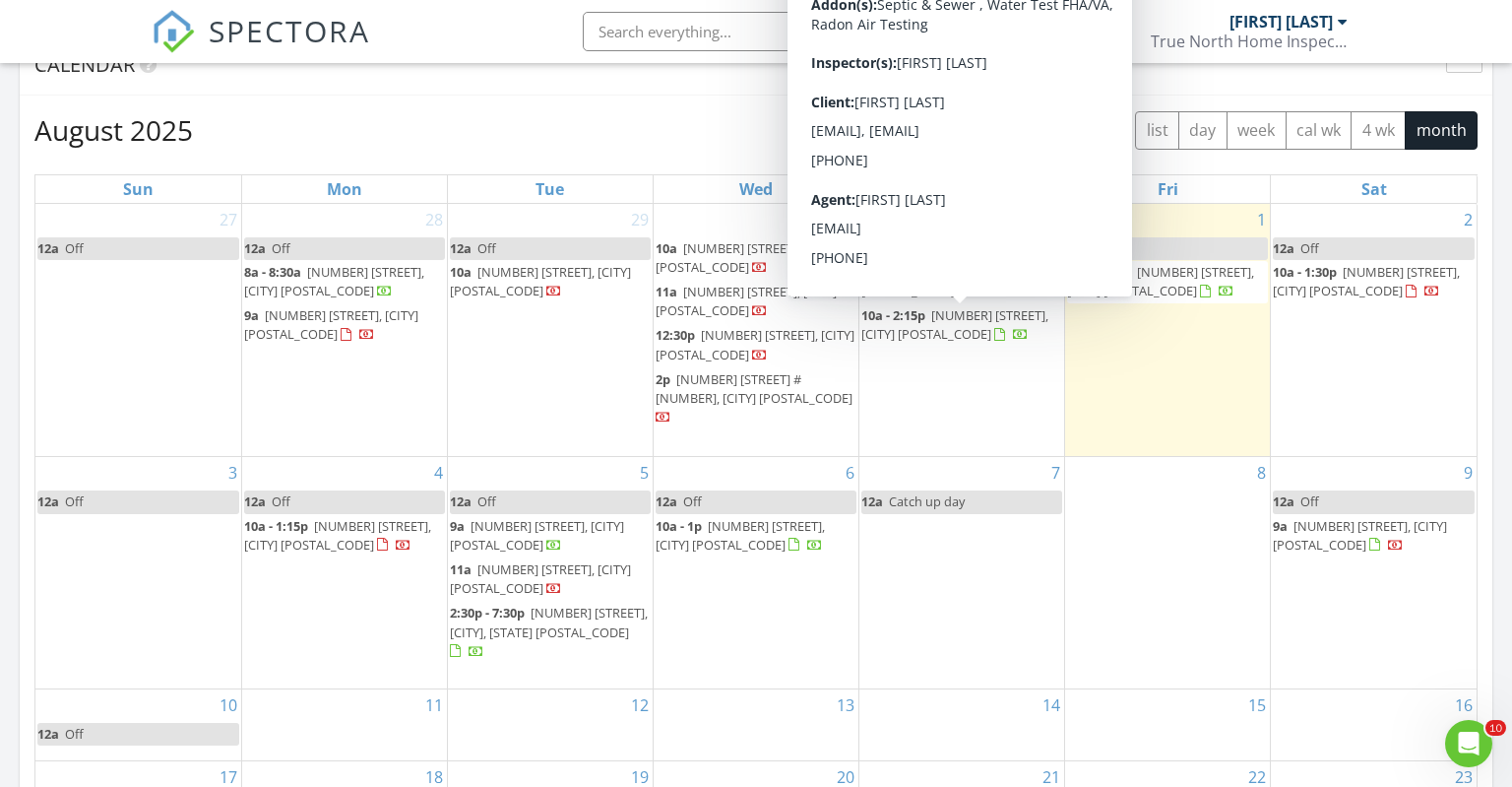 click on "[NUMBER] [STREET], [CITY] [POSTAL_CODE]" at bounding box center (955, 324) 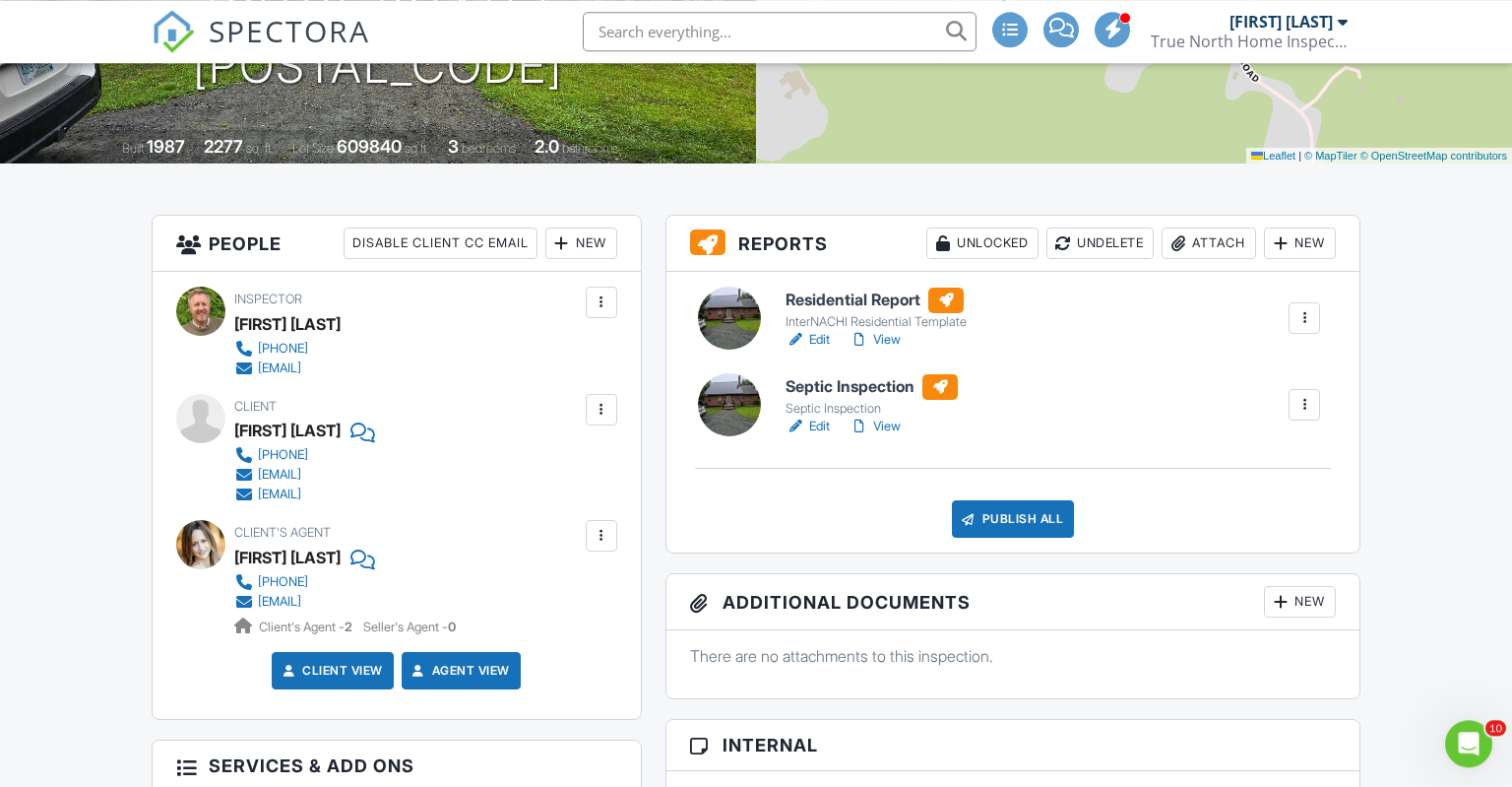 scroll, scrollTop: 416, scrollLeft: 0, axis: vertical 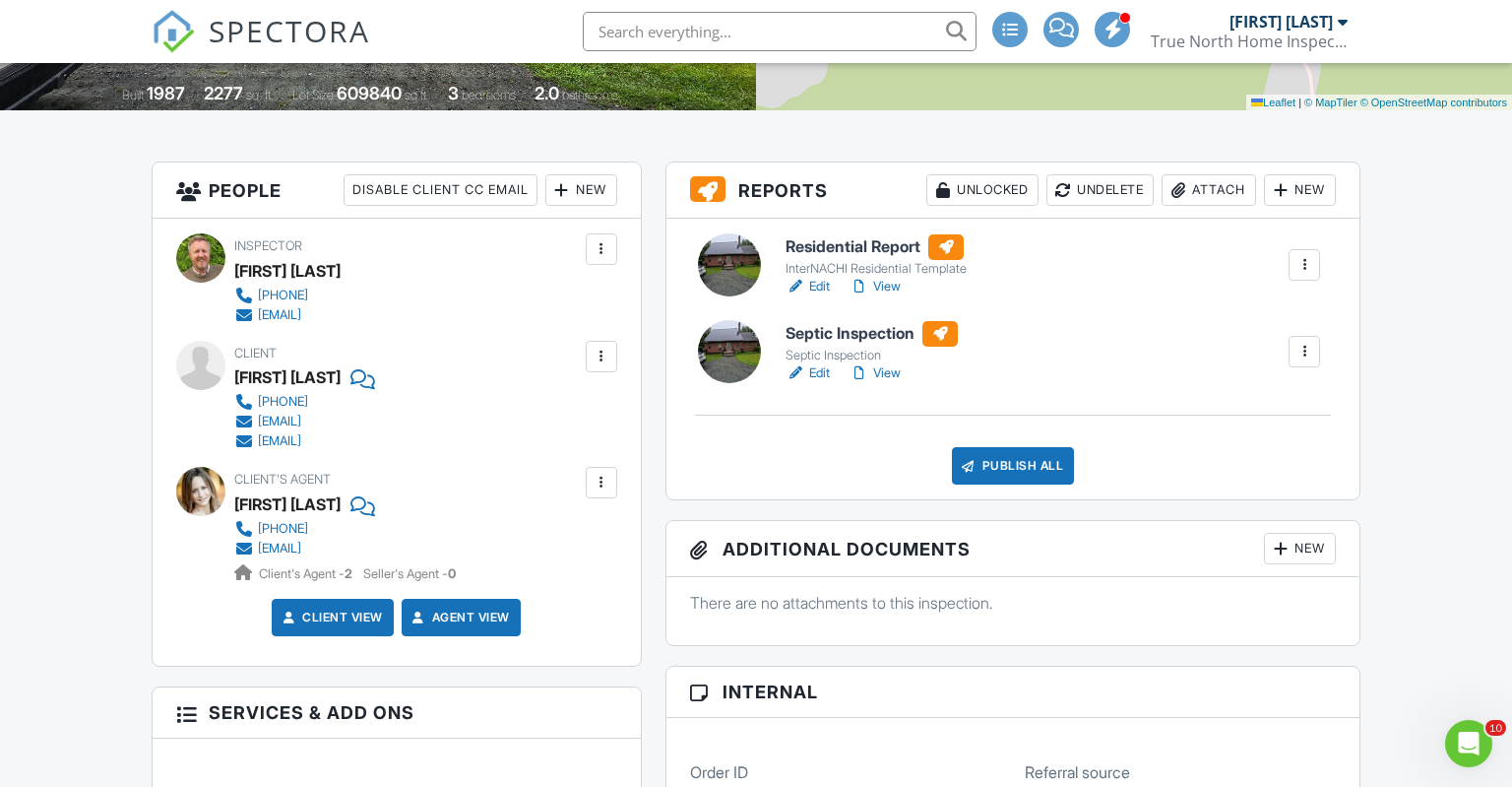click on "View" at bounding box center (875, 287) 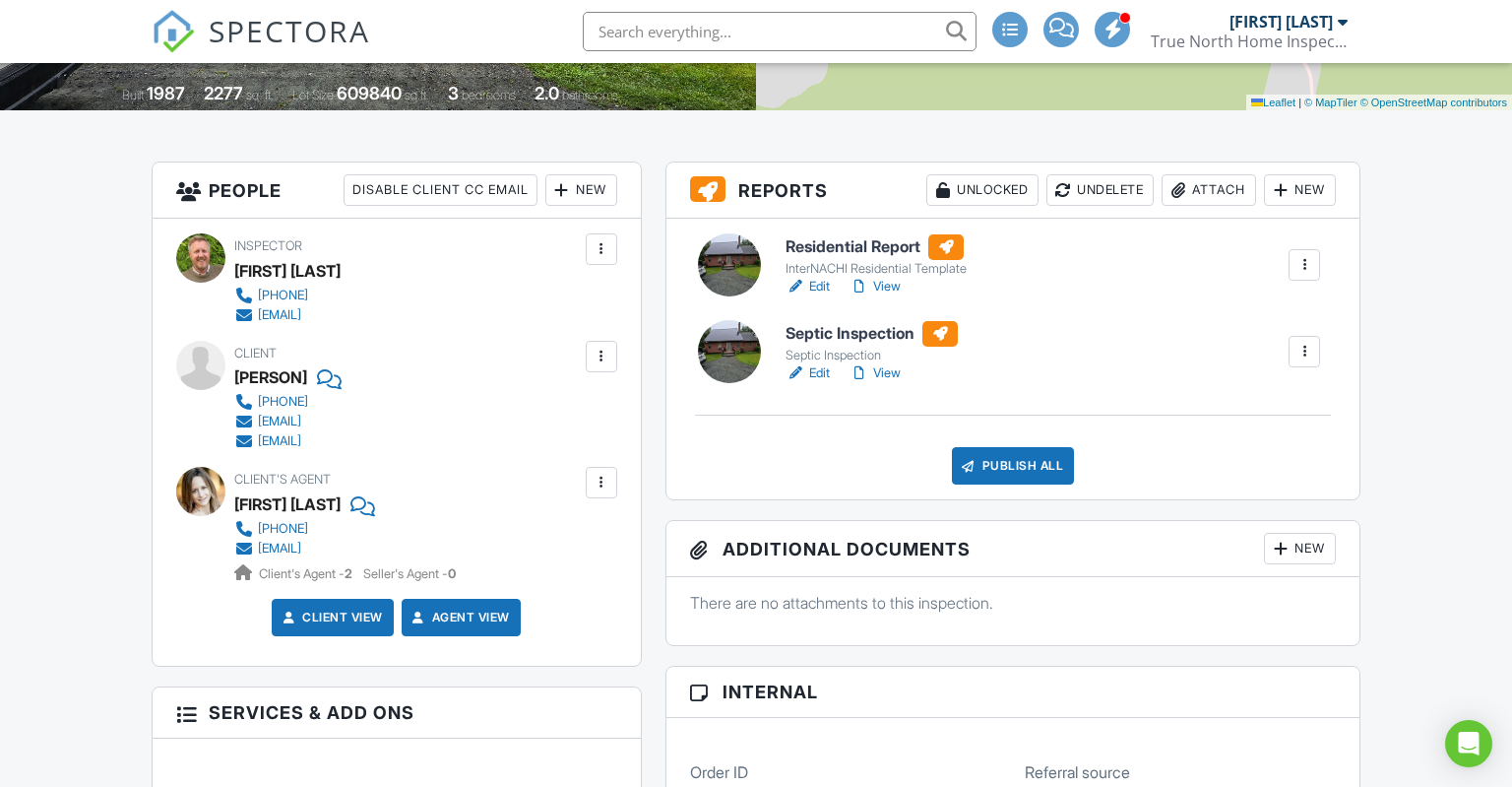 scroll, scrollTop: 416, scrollLeft: 0, axis: vertical 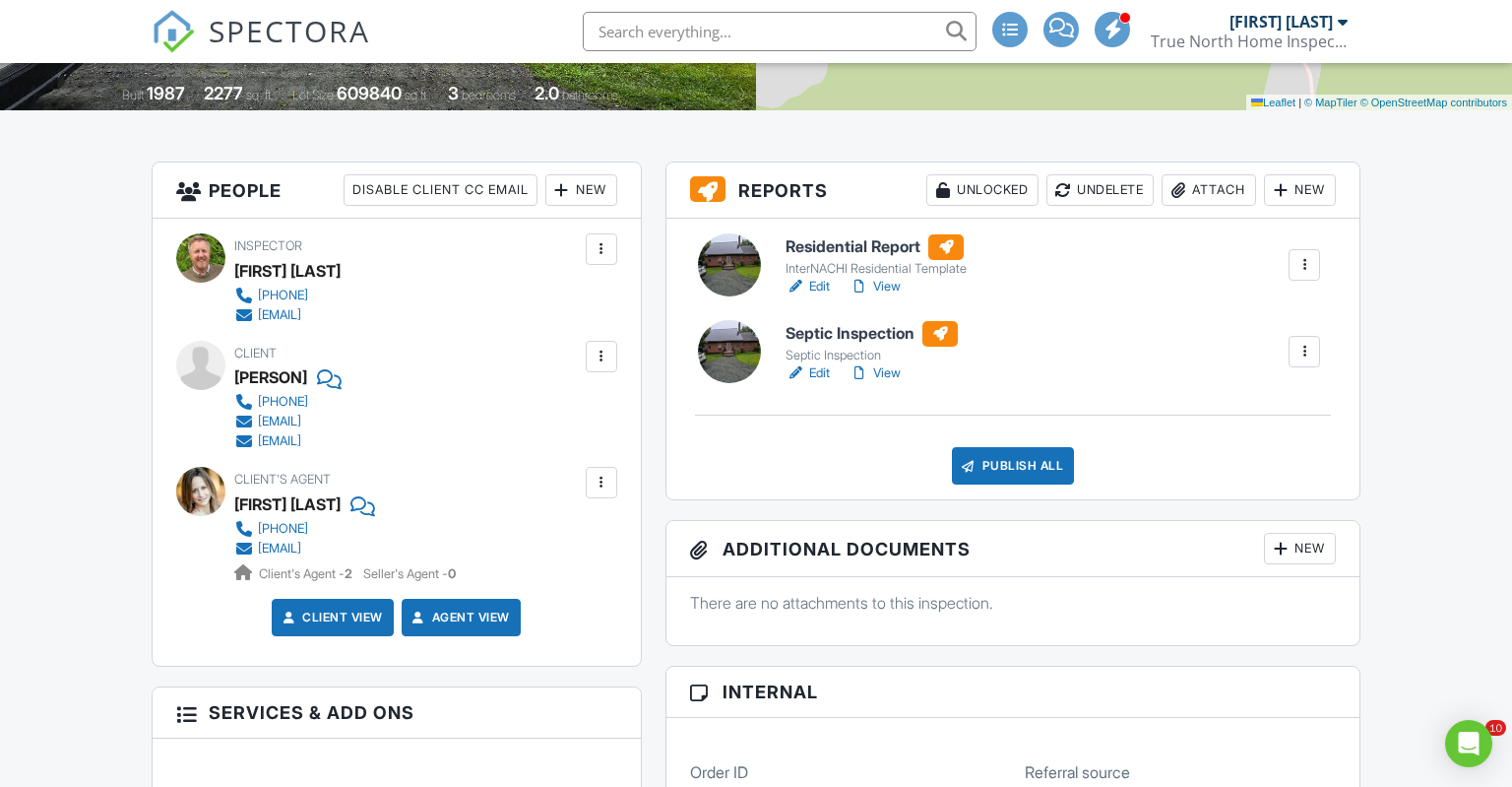 click on "Edit" at bounding box center (807, 287) 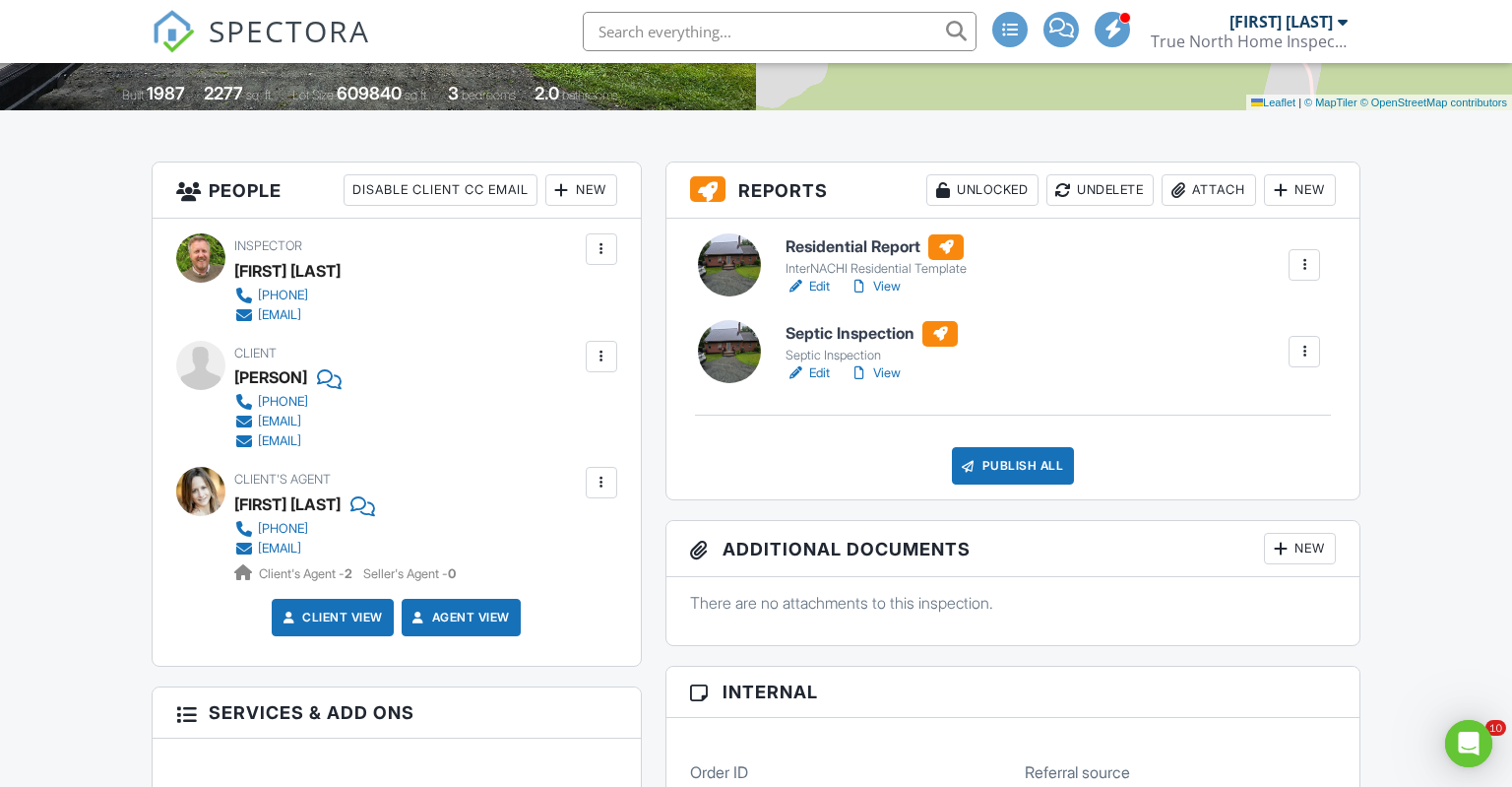 scroll, scrollTop: 0, scrollLeft: 0, axis: both 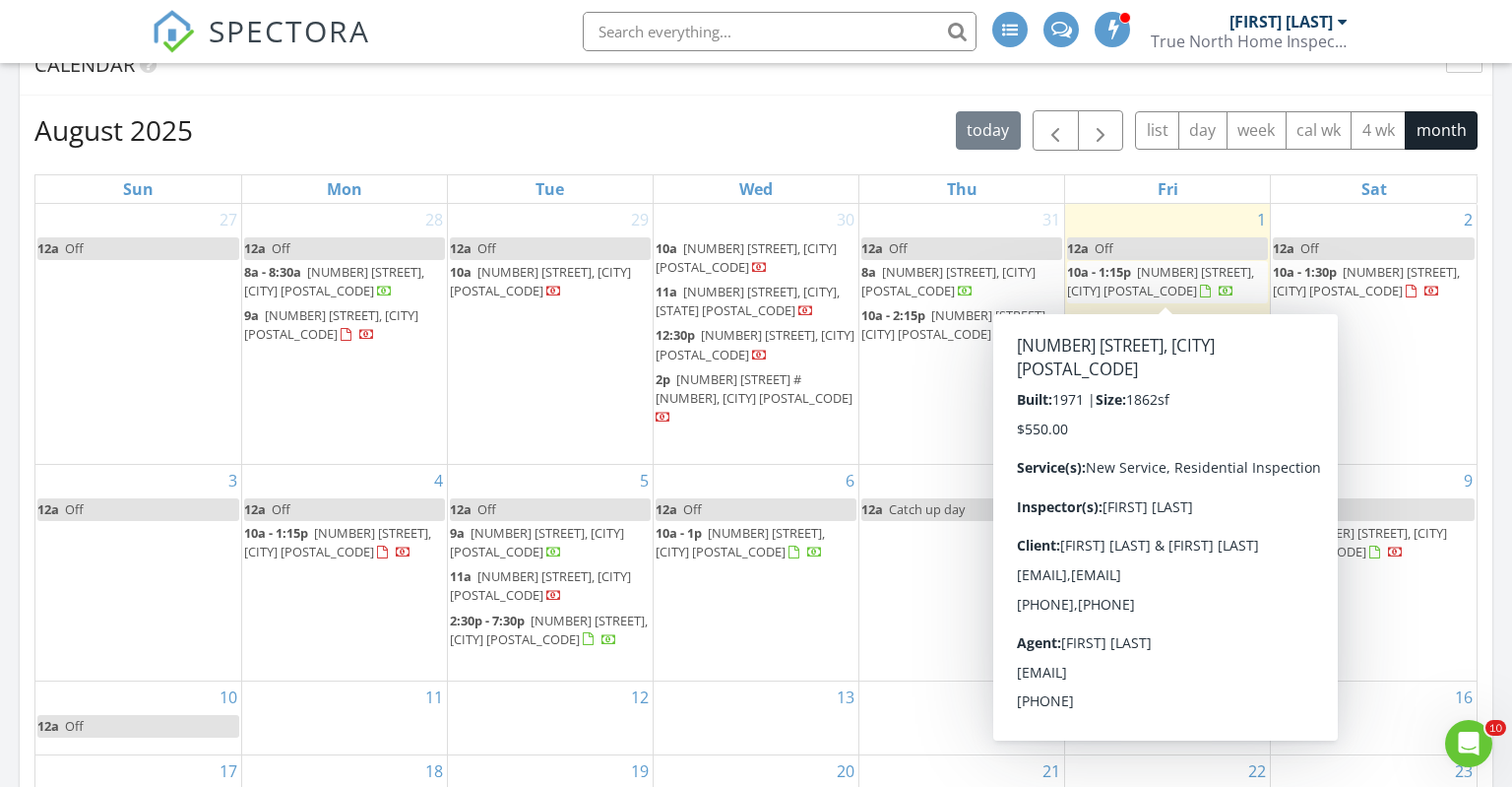 click on "630 Youngs Ridge Rd, Acton 04001" at bounding box center [1161, 281] 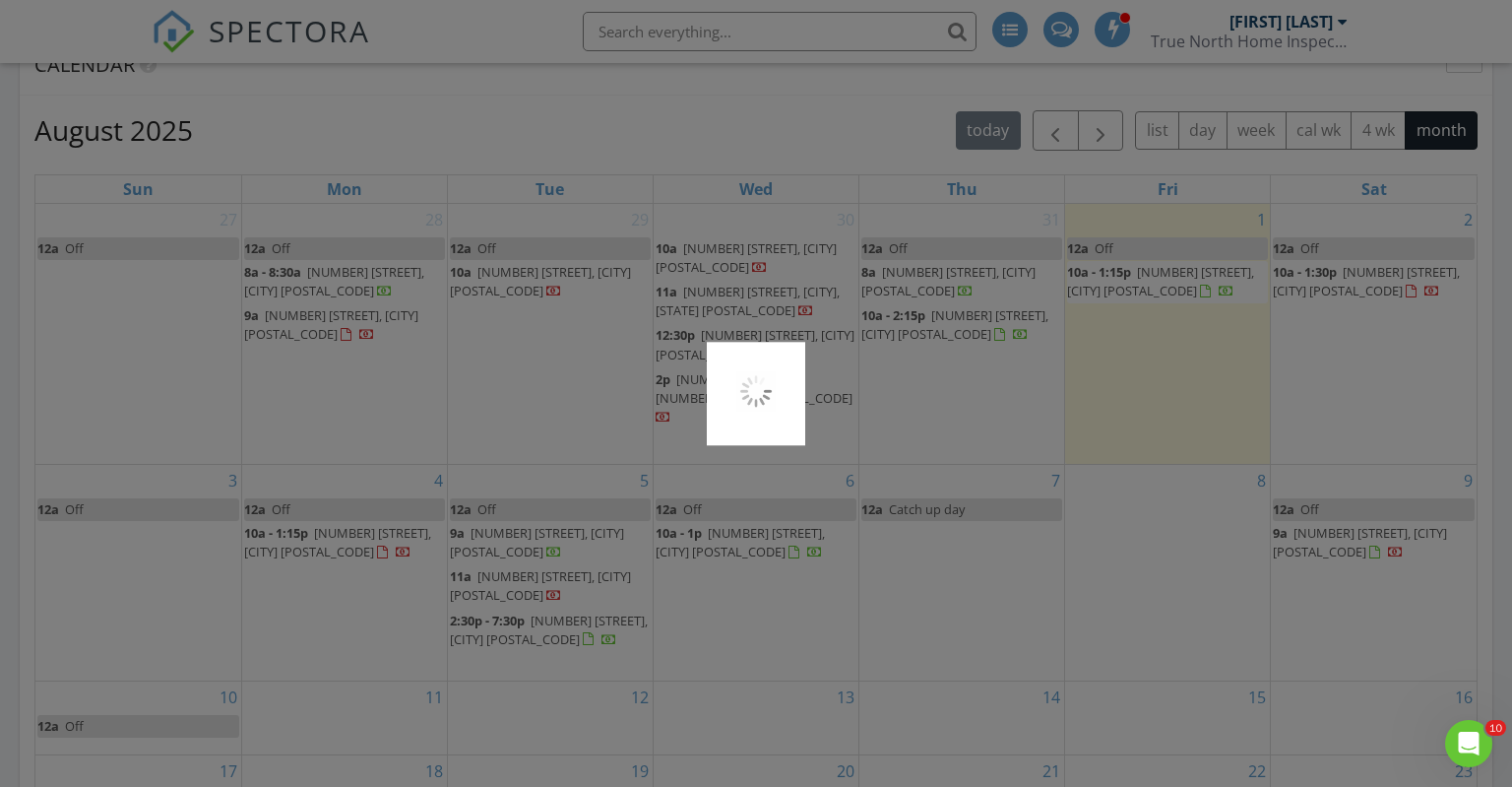 click at bounding box center (756, 393) 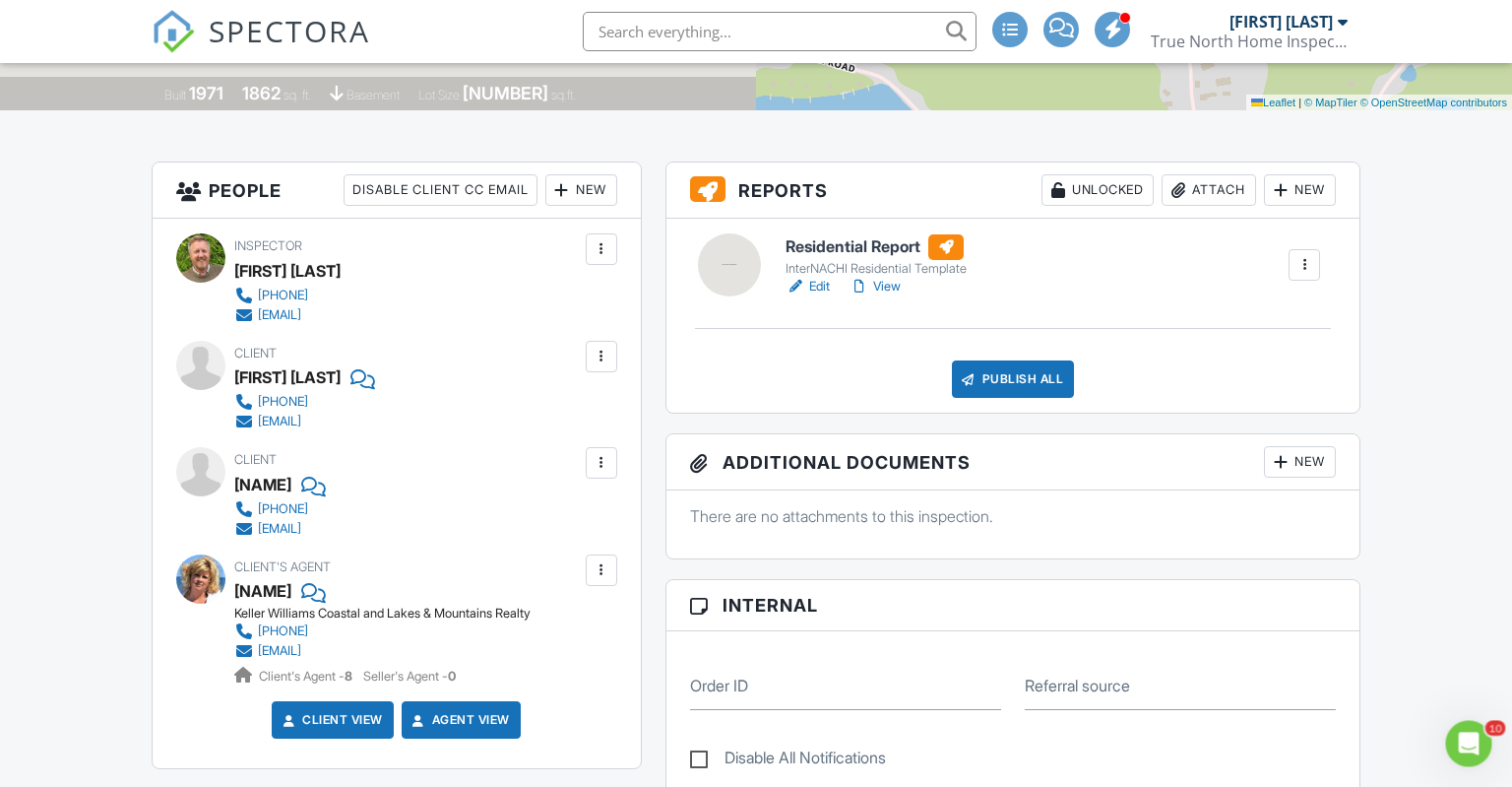 scroll, scrollTop: 0, scrollLeft: 0, axis: both 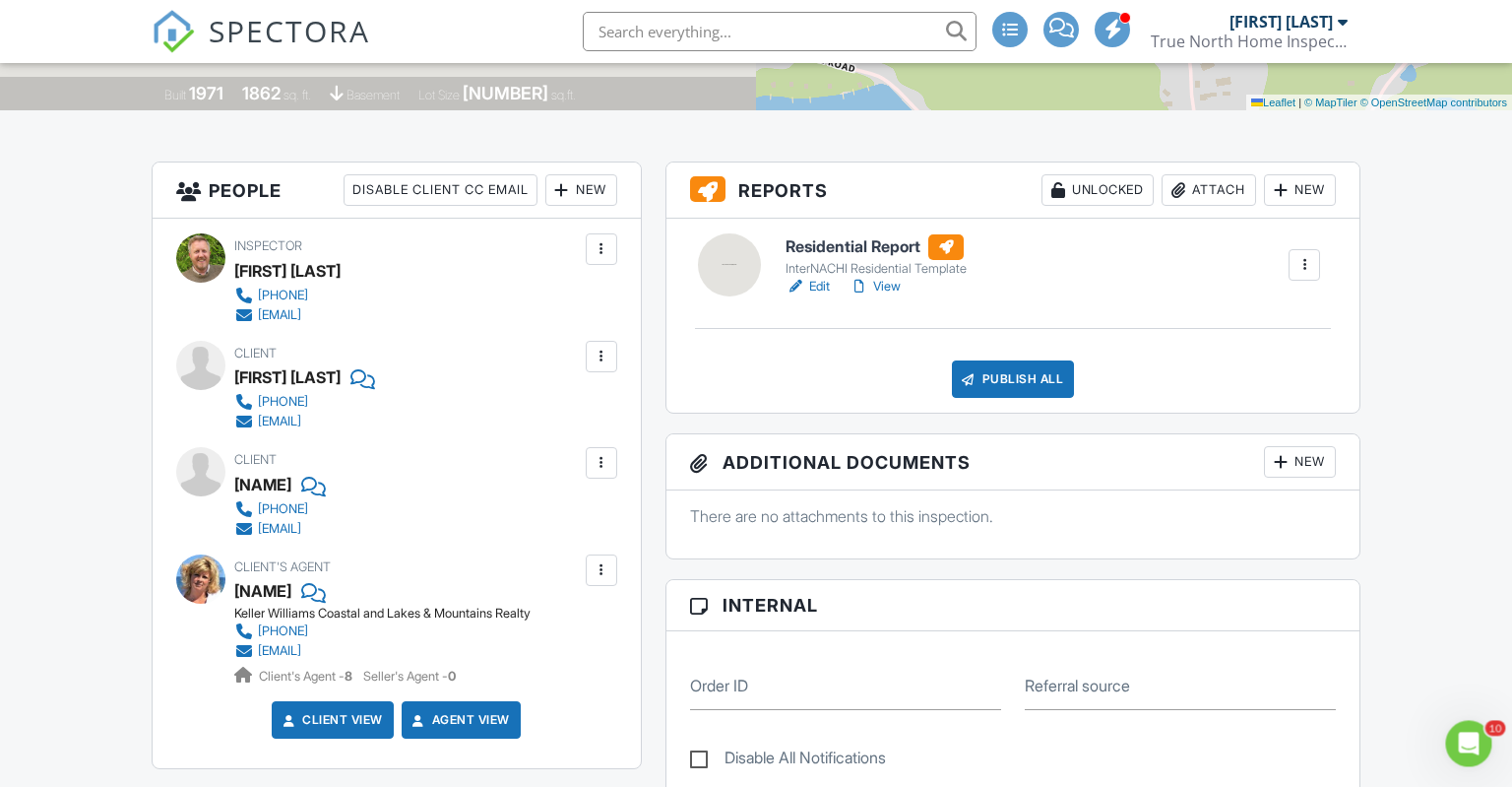 click on "Edit" at bounding box center (807, 287) 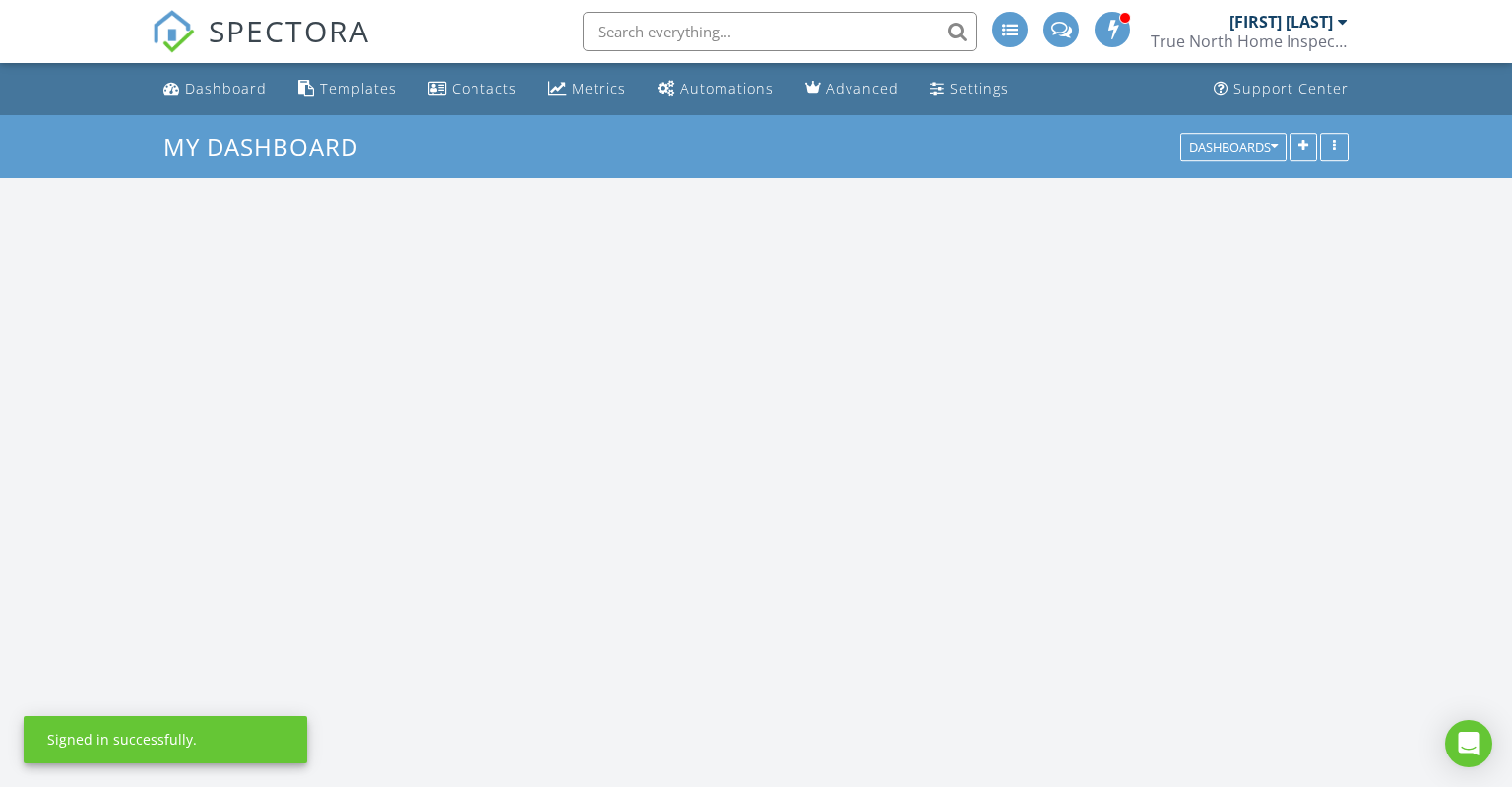 scroll, scrollTop: 0, scrollLeft: 0, axis: both 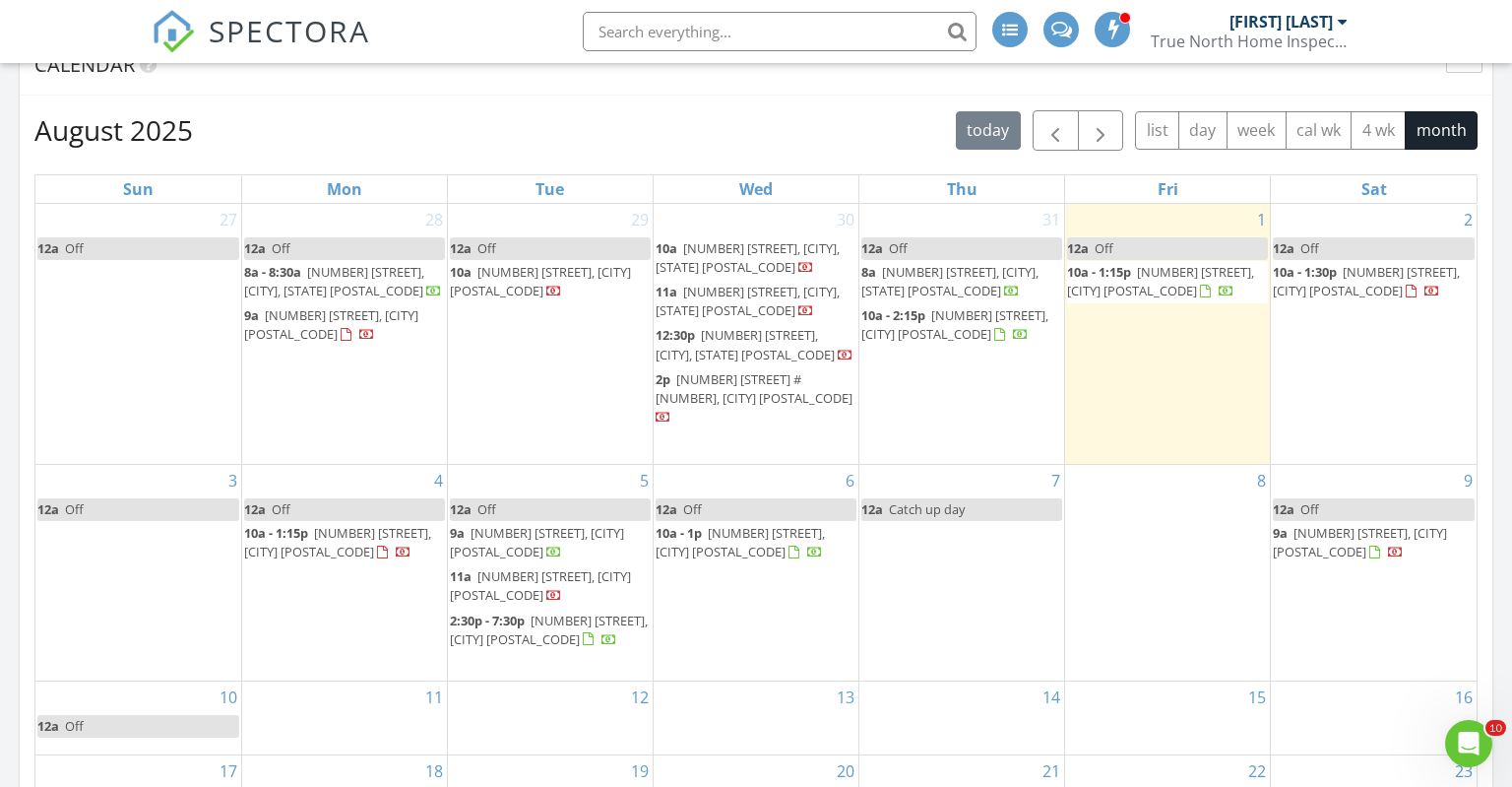 drag, startPoint x: 1201, startPoint y: 260, endPoint x: 1199, endPoint y: 278, distance: 18.11077 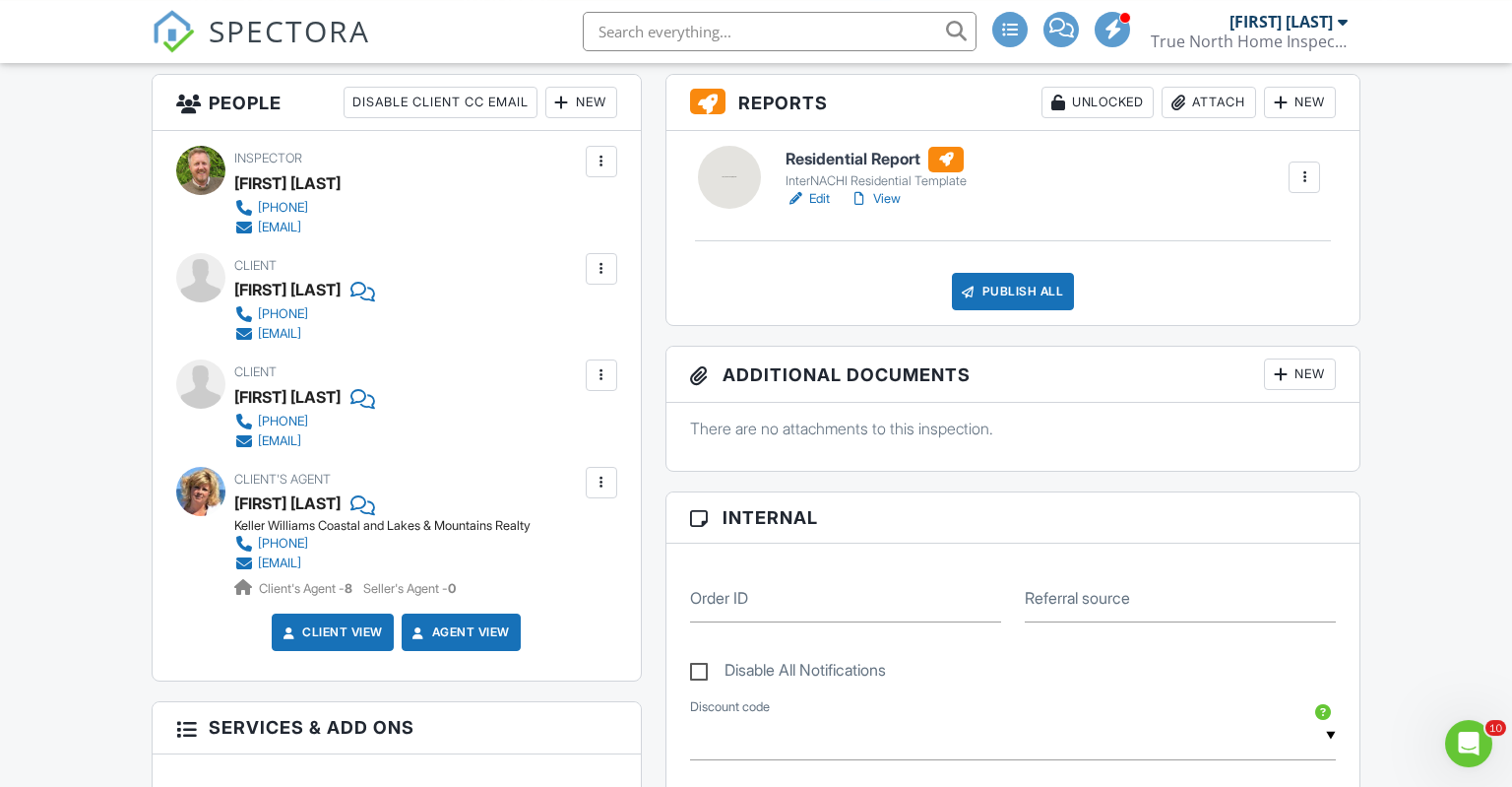 scroll, scrollTop: 520, scrollLeft: 0, axis: vertical 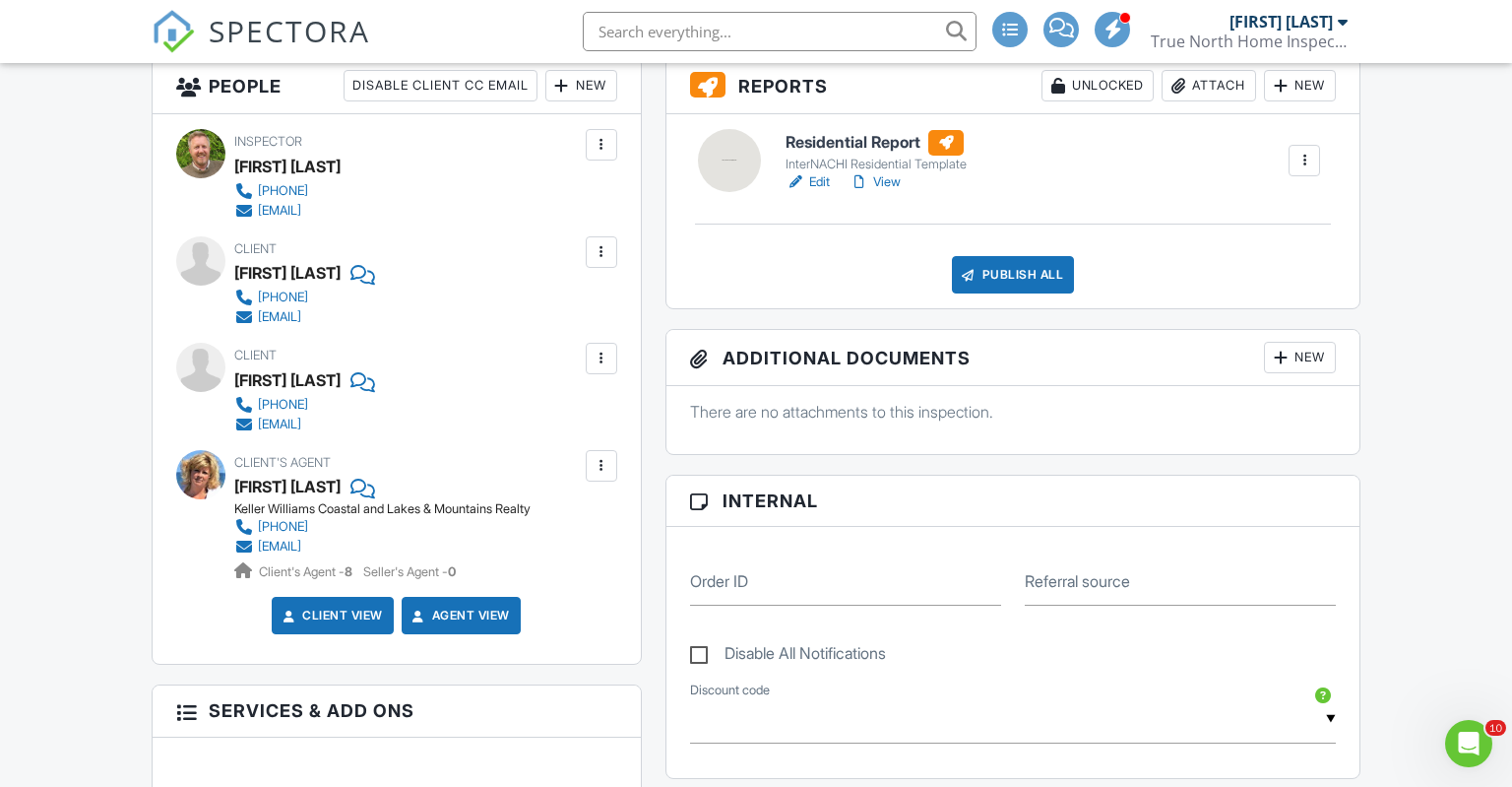click on "Edit" at bounding box center [807, 182] 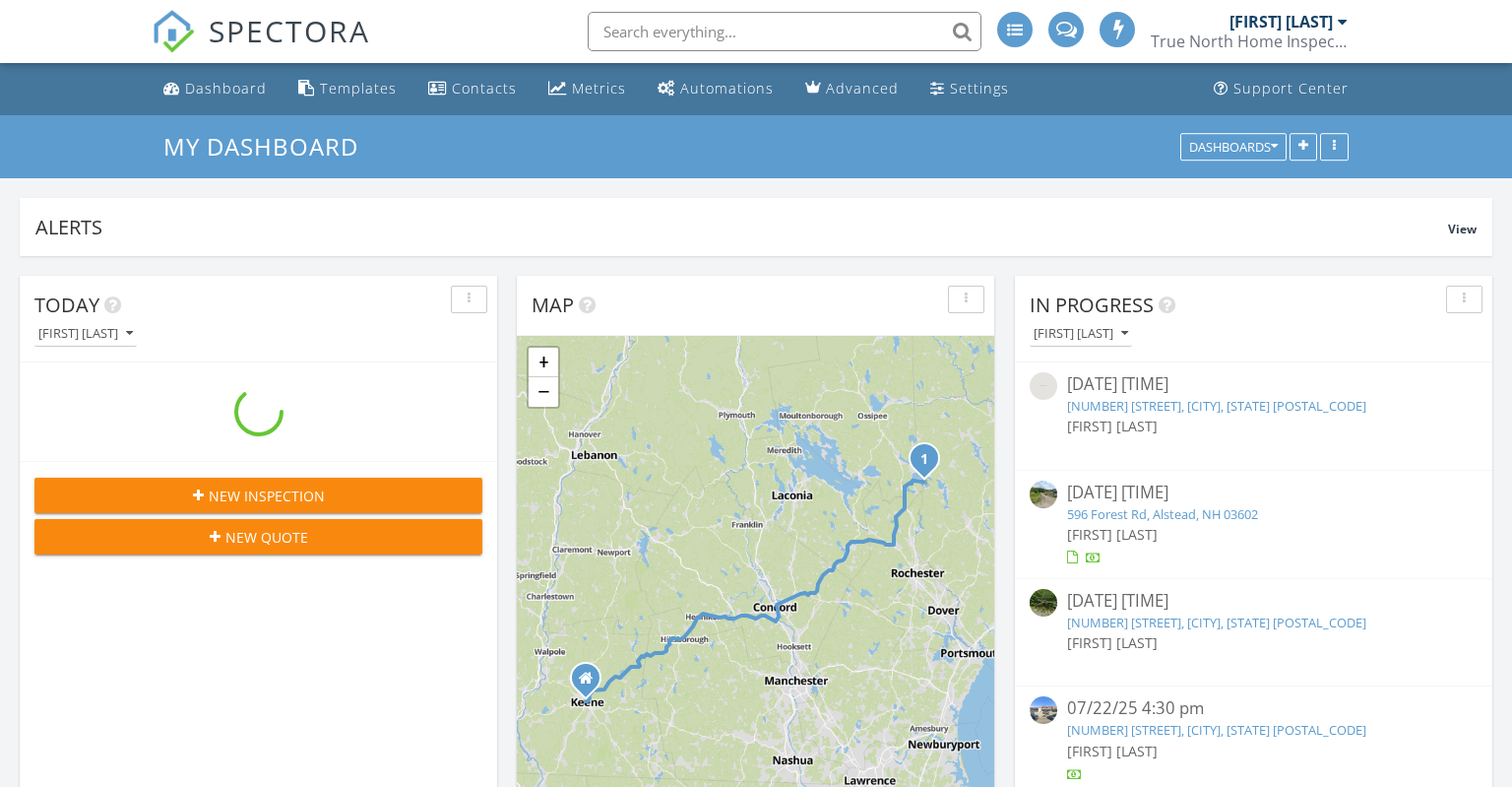 scroll, scrollTop: 1248, scrollLeft: 0, axis: vertical 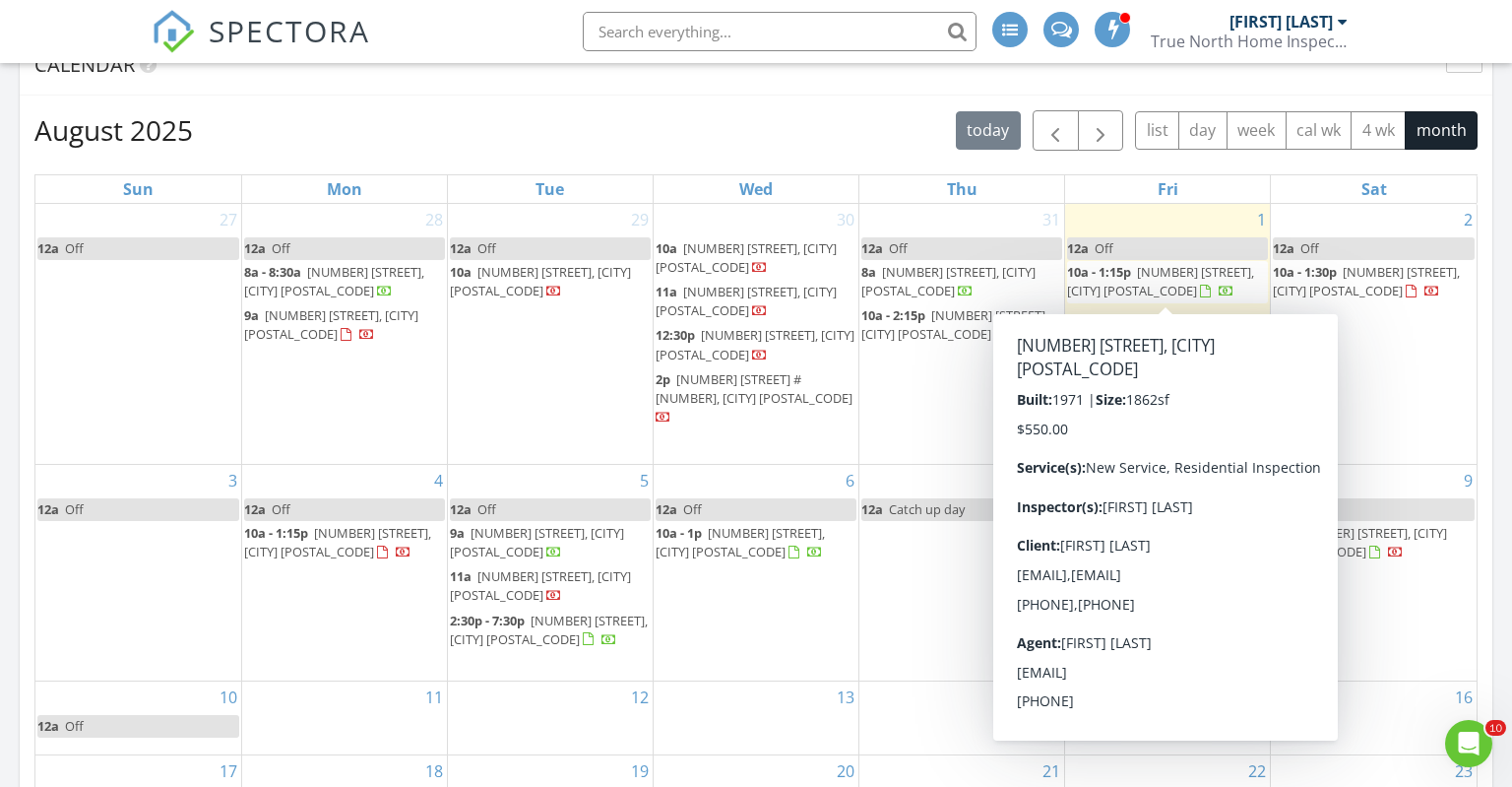 click on "[NUMBER] [STREET], [CITY] [POSTAL_CODE]" at bounding box center (1161, 281) 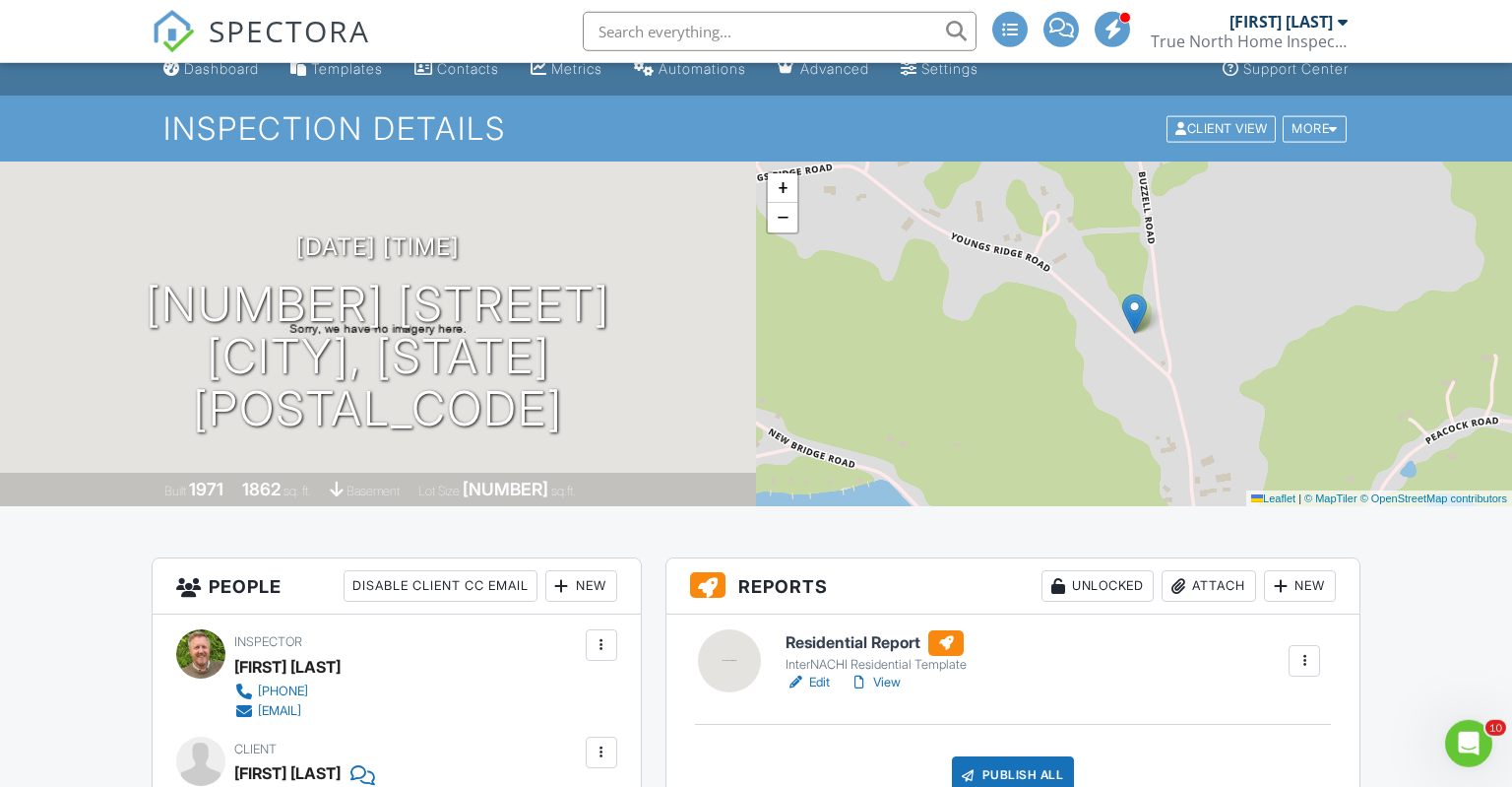 scroll, scrollTop: 0, scrollLeft: 0, axis: both 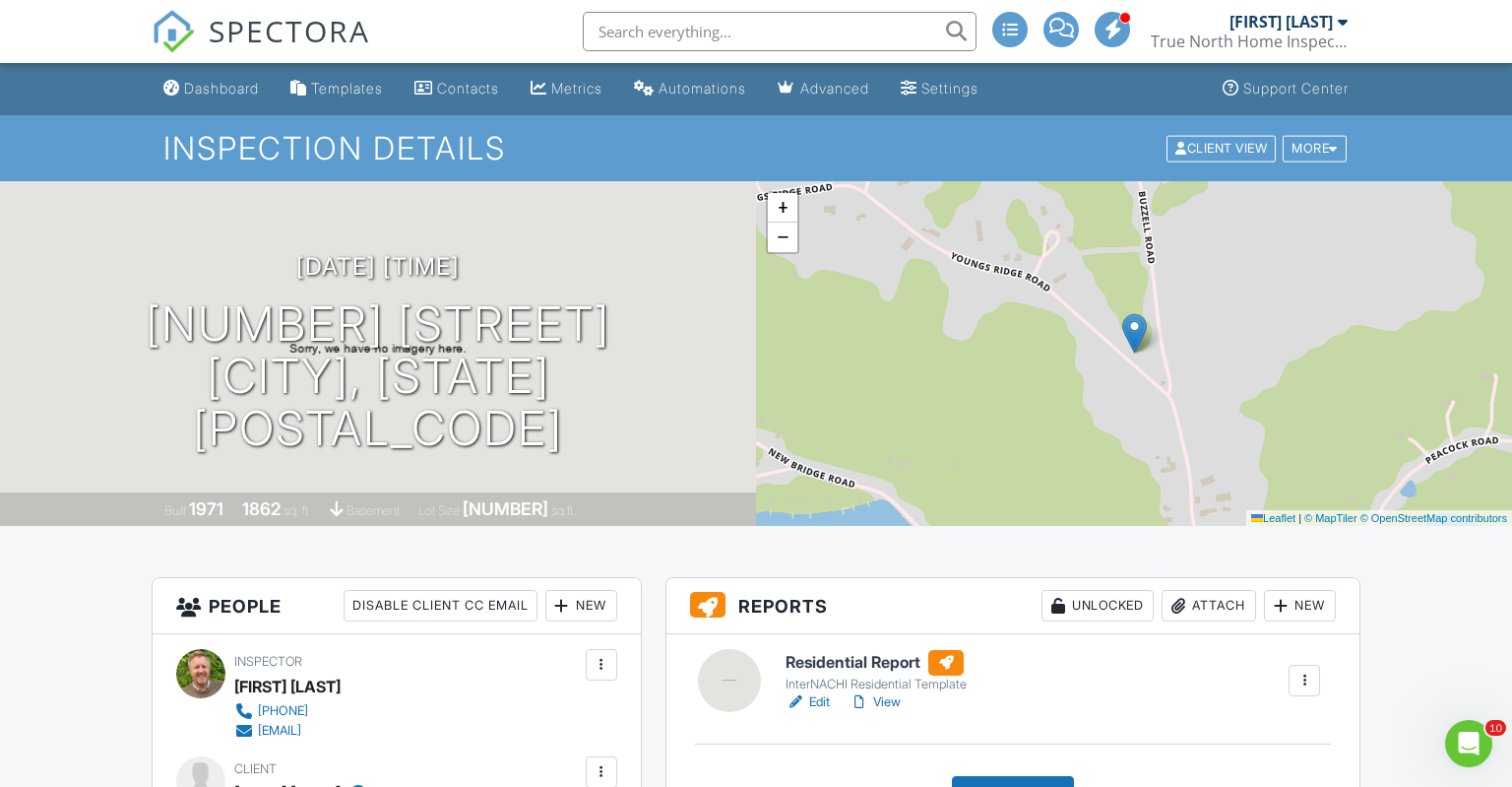 click on "Edit" at bounding box center [807, 702] 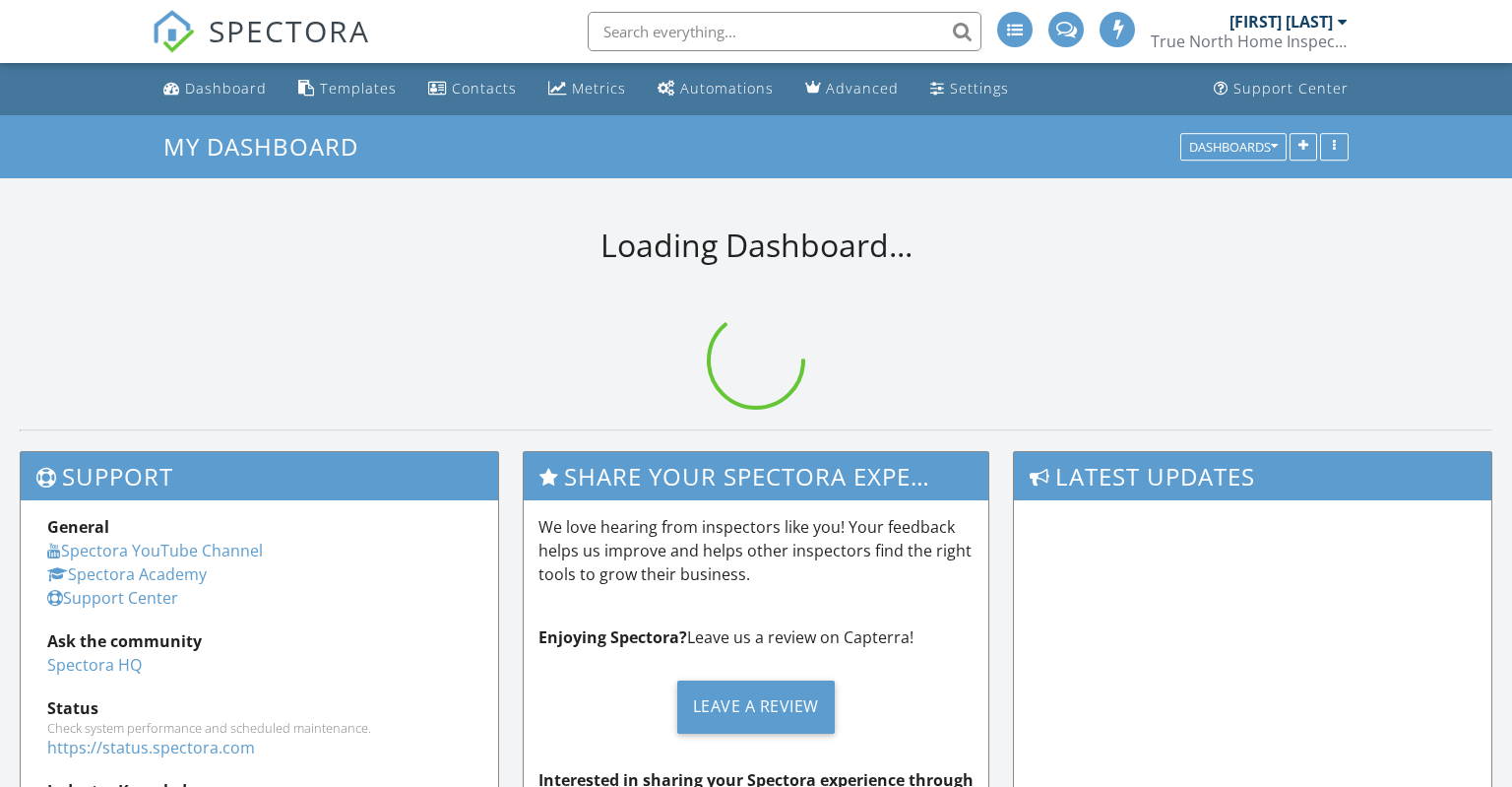 scroll, scrollTop: 0, scrollLeft: 0, axis: both 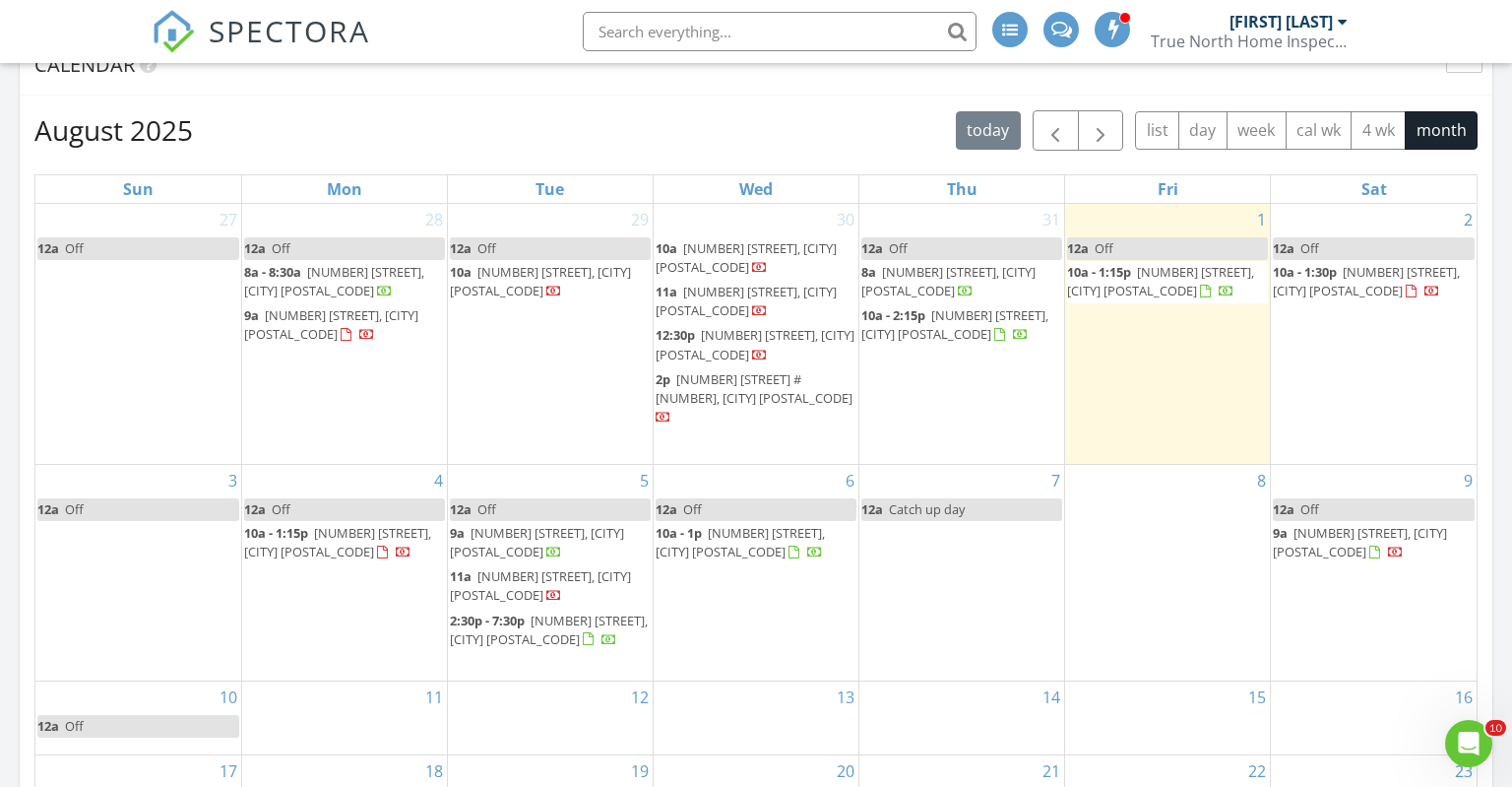 click on "[NUMBER] [STREET], [CITY] [POSTAL_CODE]" at bounding box center [1161, 281] 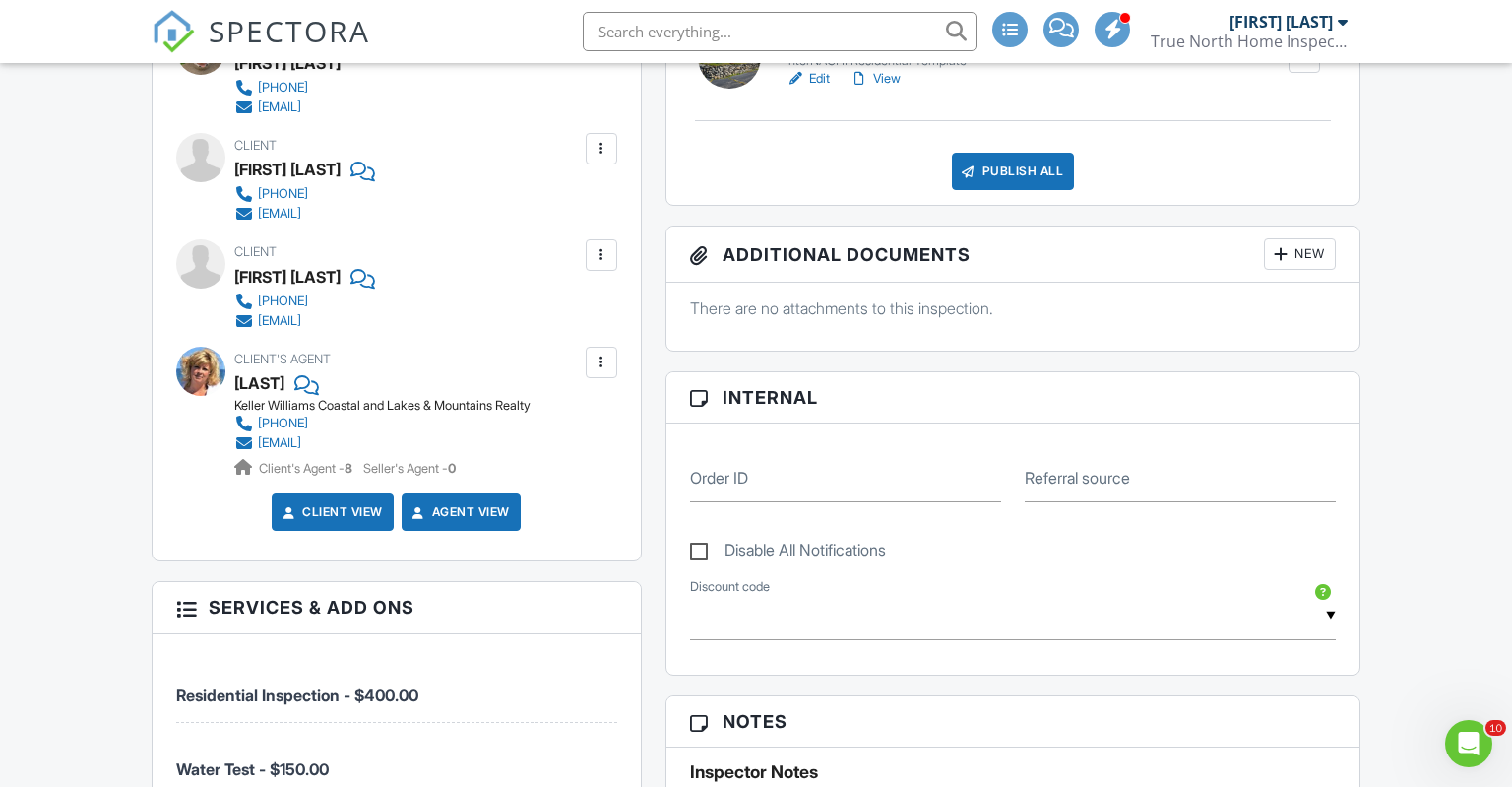 scroll, scrollTop: 311, scrollLeft: 0, axis: vertical 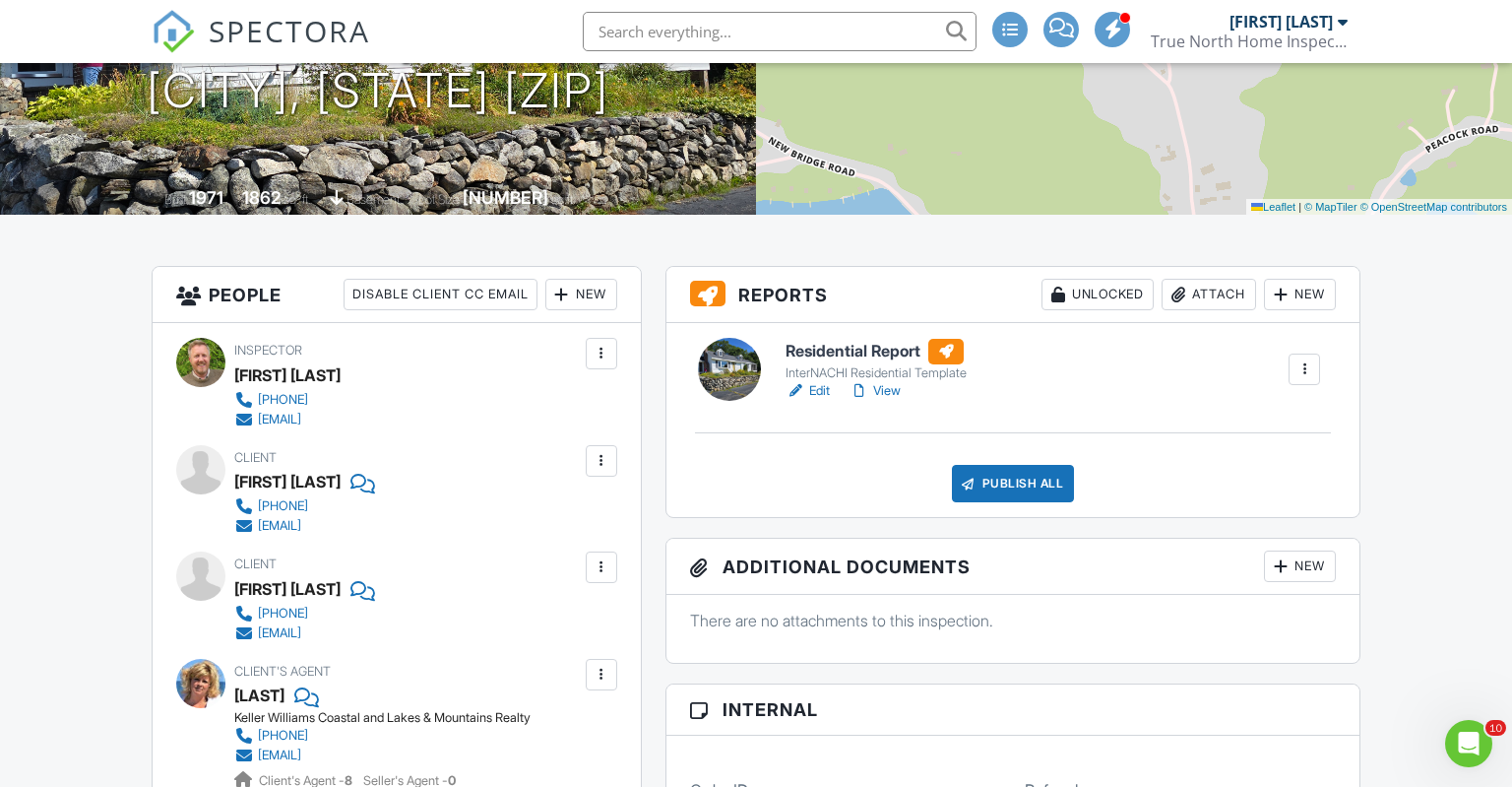click on "Edit" at bounding box center (807, 391) 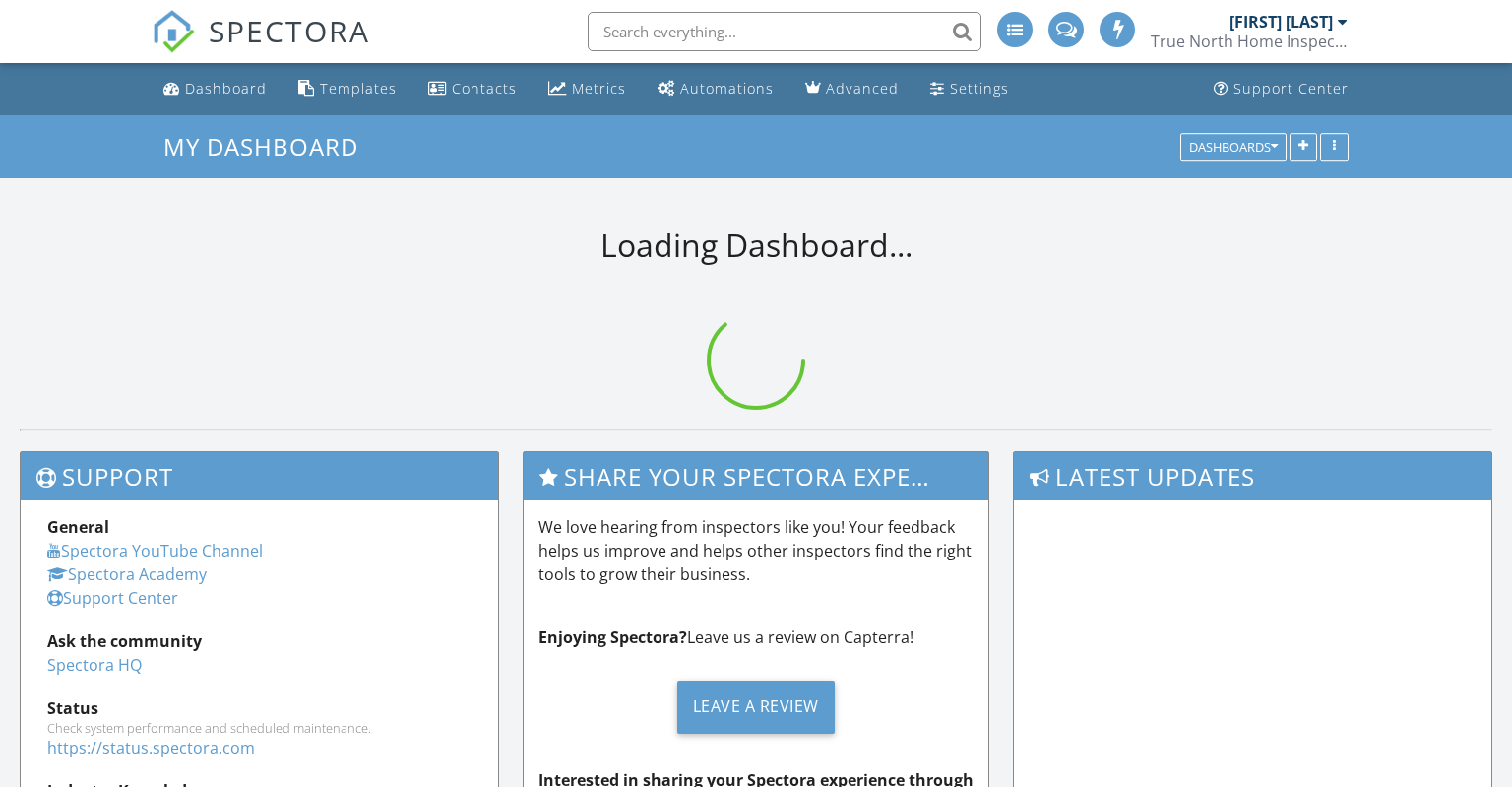 scroll, scrollTop: 0, scrollLeft: 0, axis: both 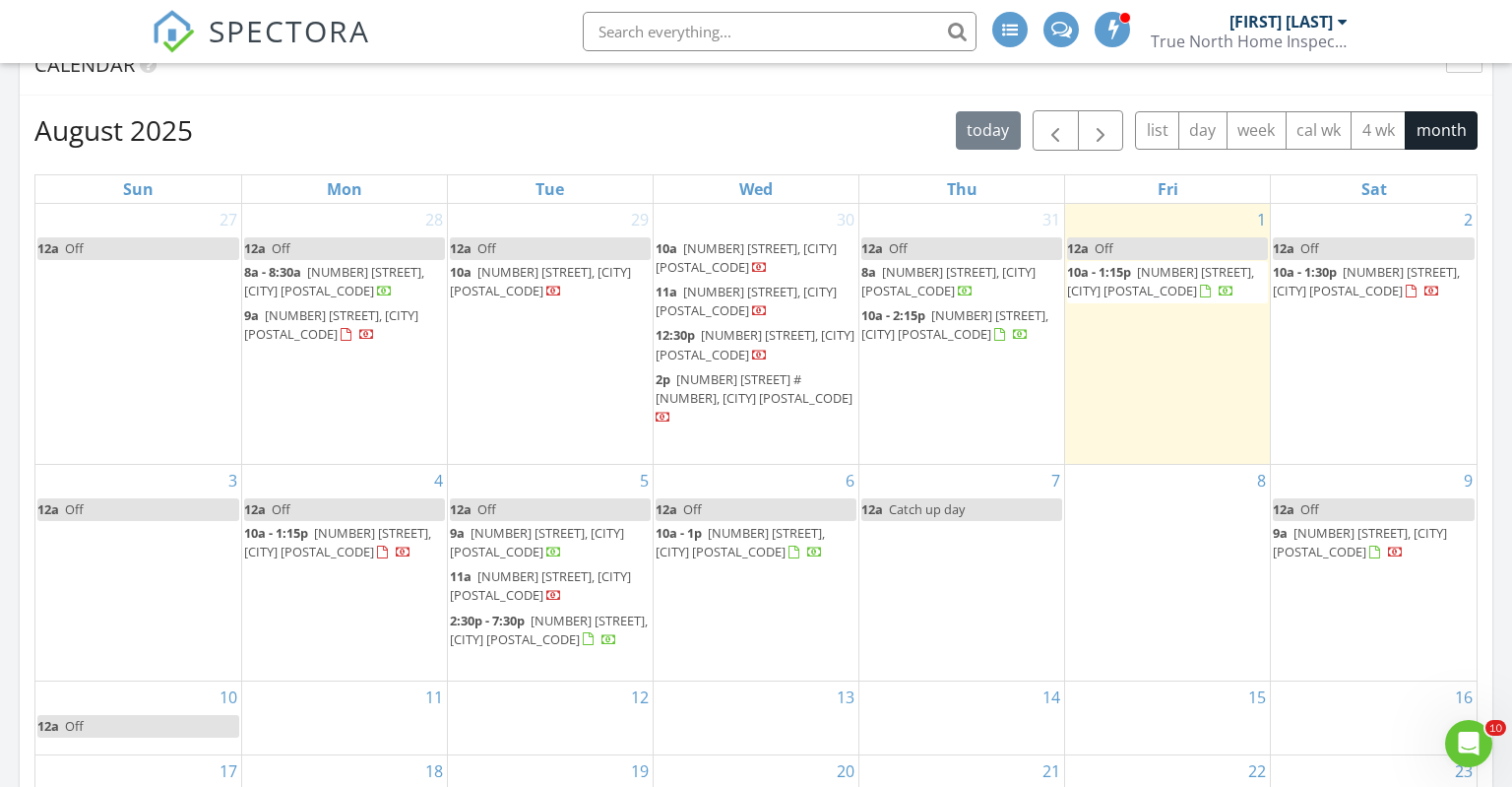 click on "[NUMBER] [STREET], [CITY] [POSTAL_CODE]" at bounding box center (1161, 281) 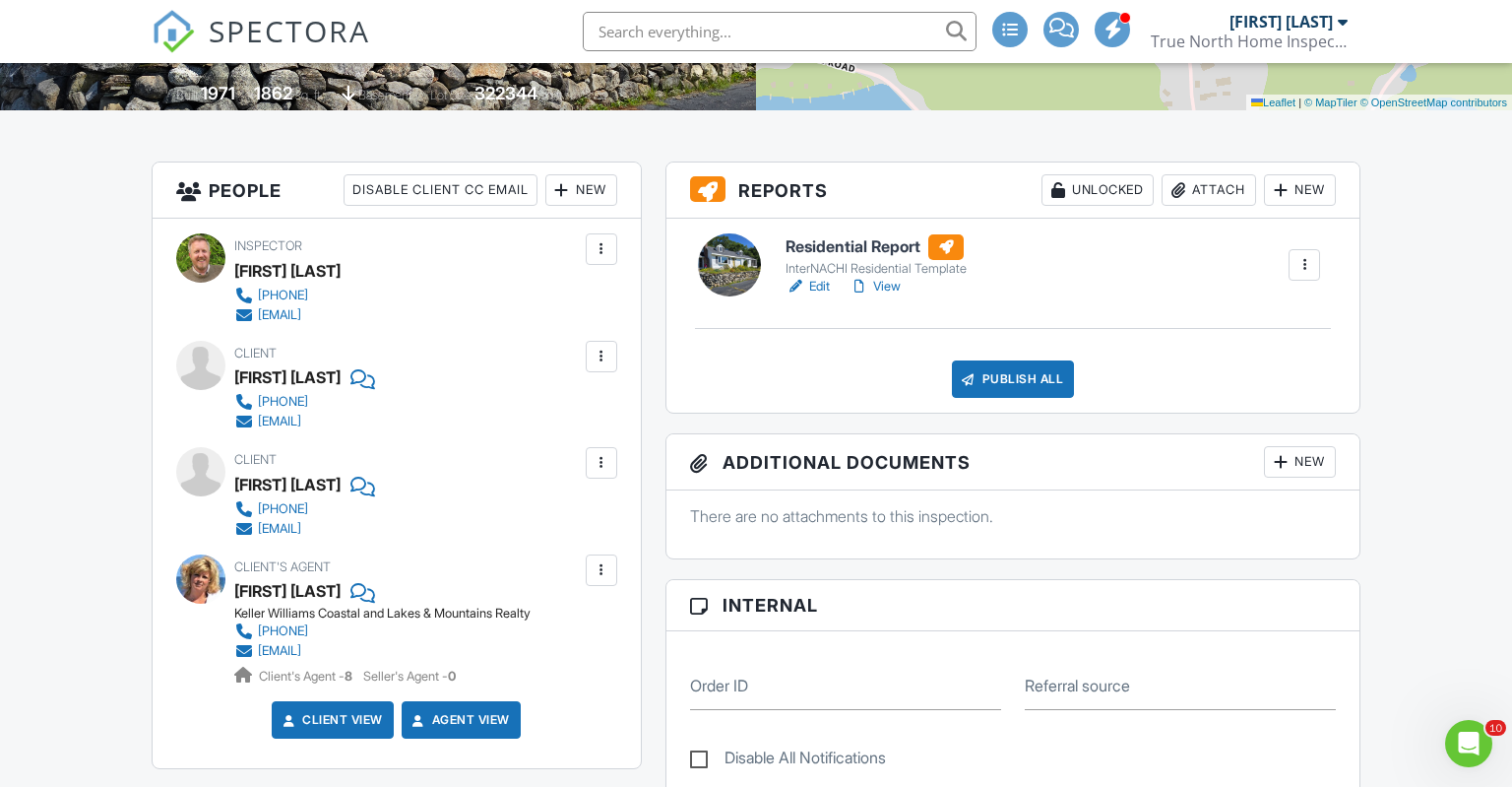 scroll, scrollTop: 0, scrollLeft: 0, axis: both 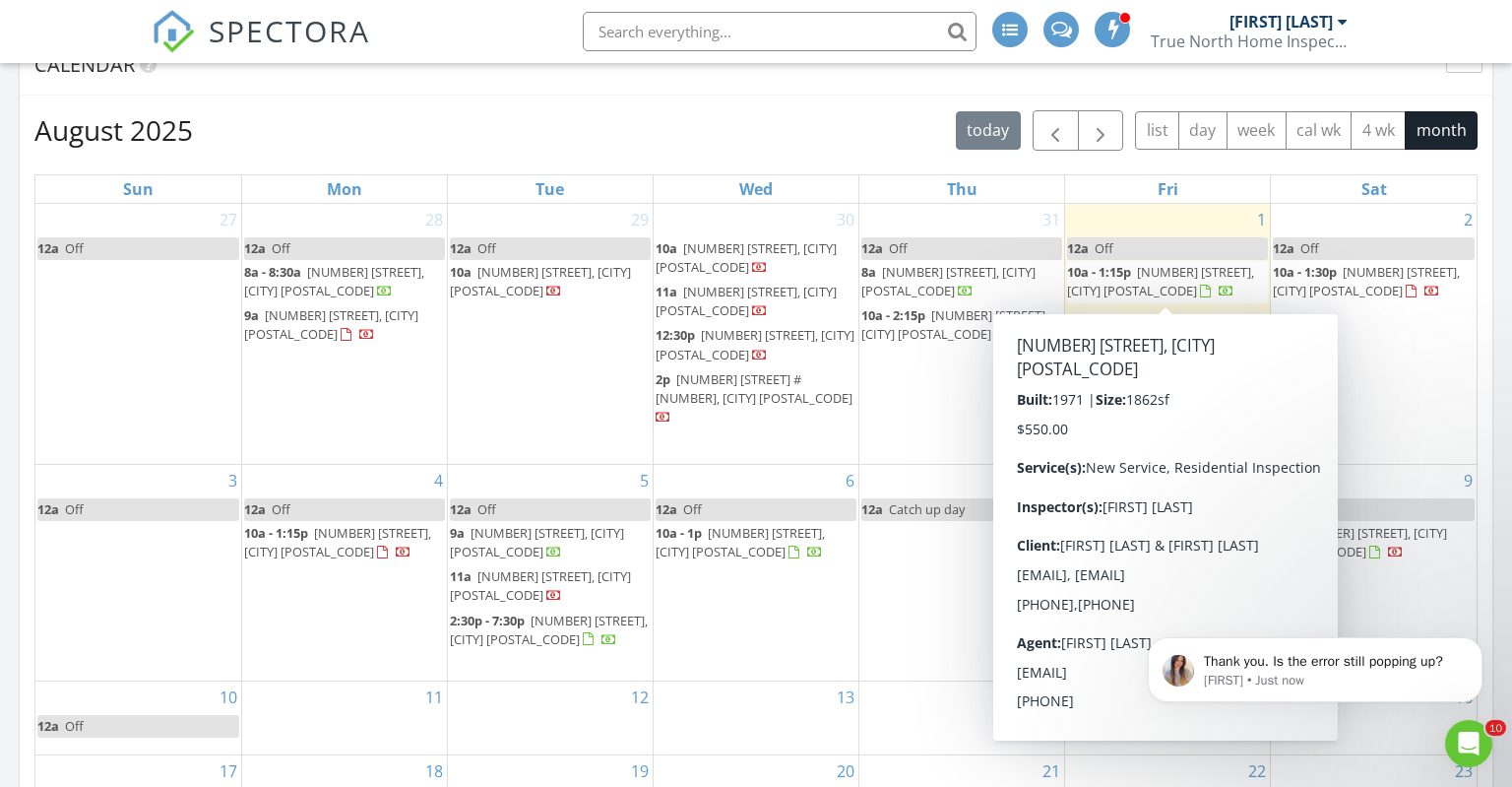 click on "[NUMBER] [STREET], [CITY] [POSTAL_CODE]" at bounding box center (1161, 281) 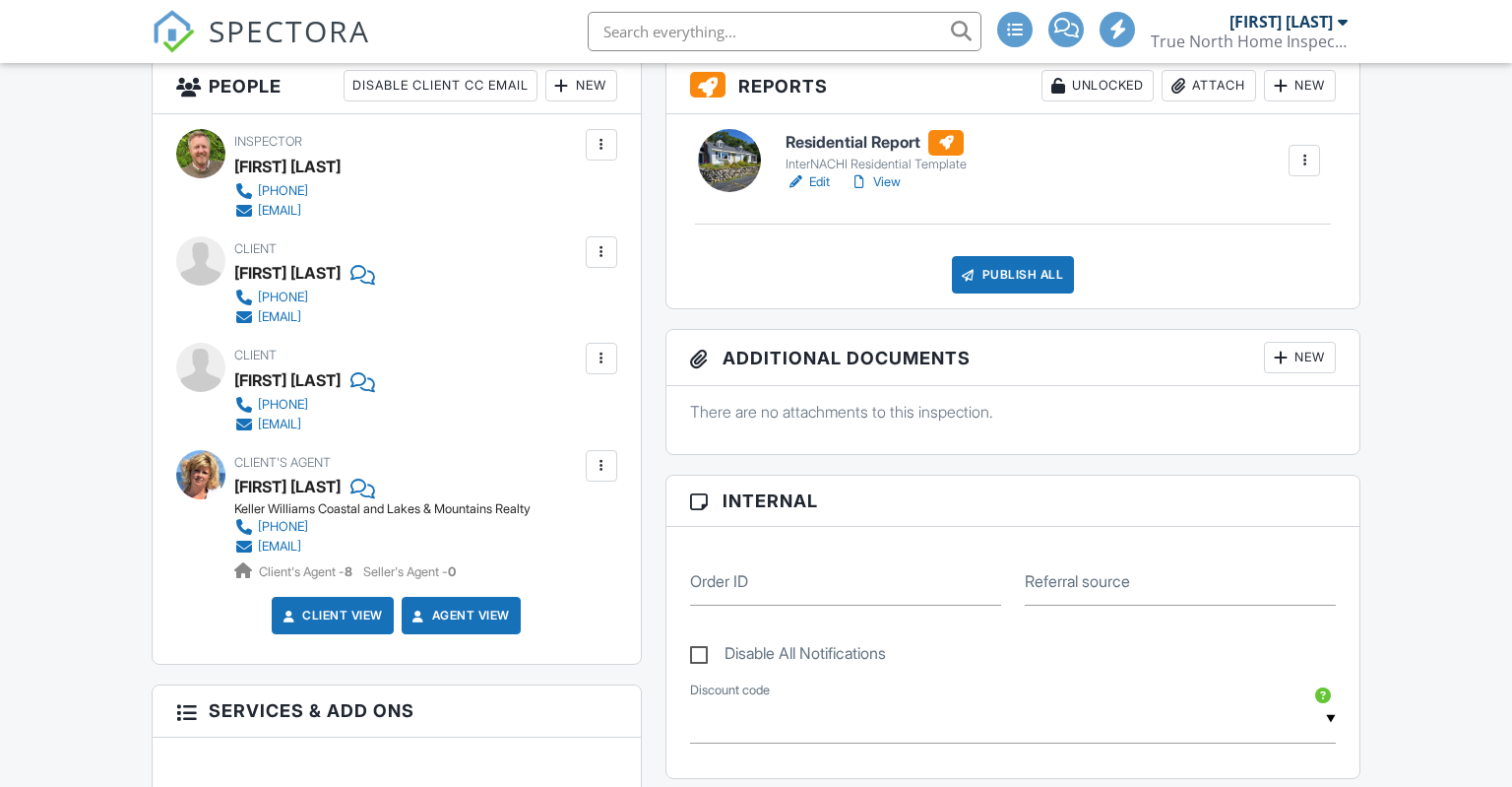 scroll, scrollTop: 520, scrollLeft: 0, axis: vertical 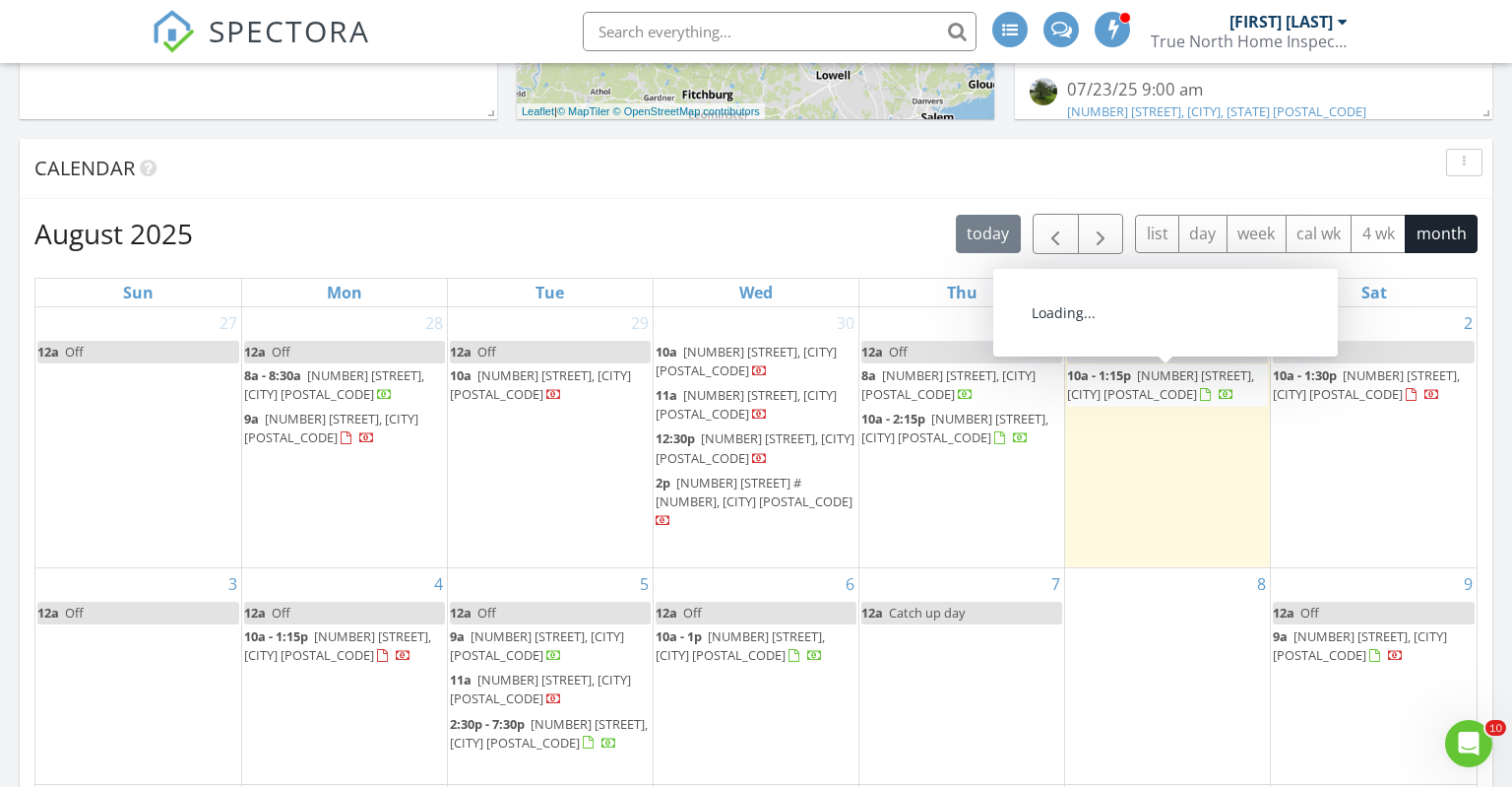 click on "630 Youngs Ridge Rd, Acton 04001" at bounding box center [1161, 384] 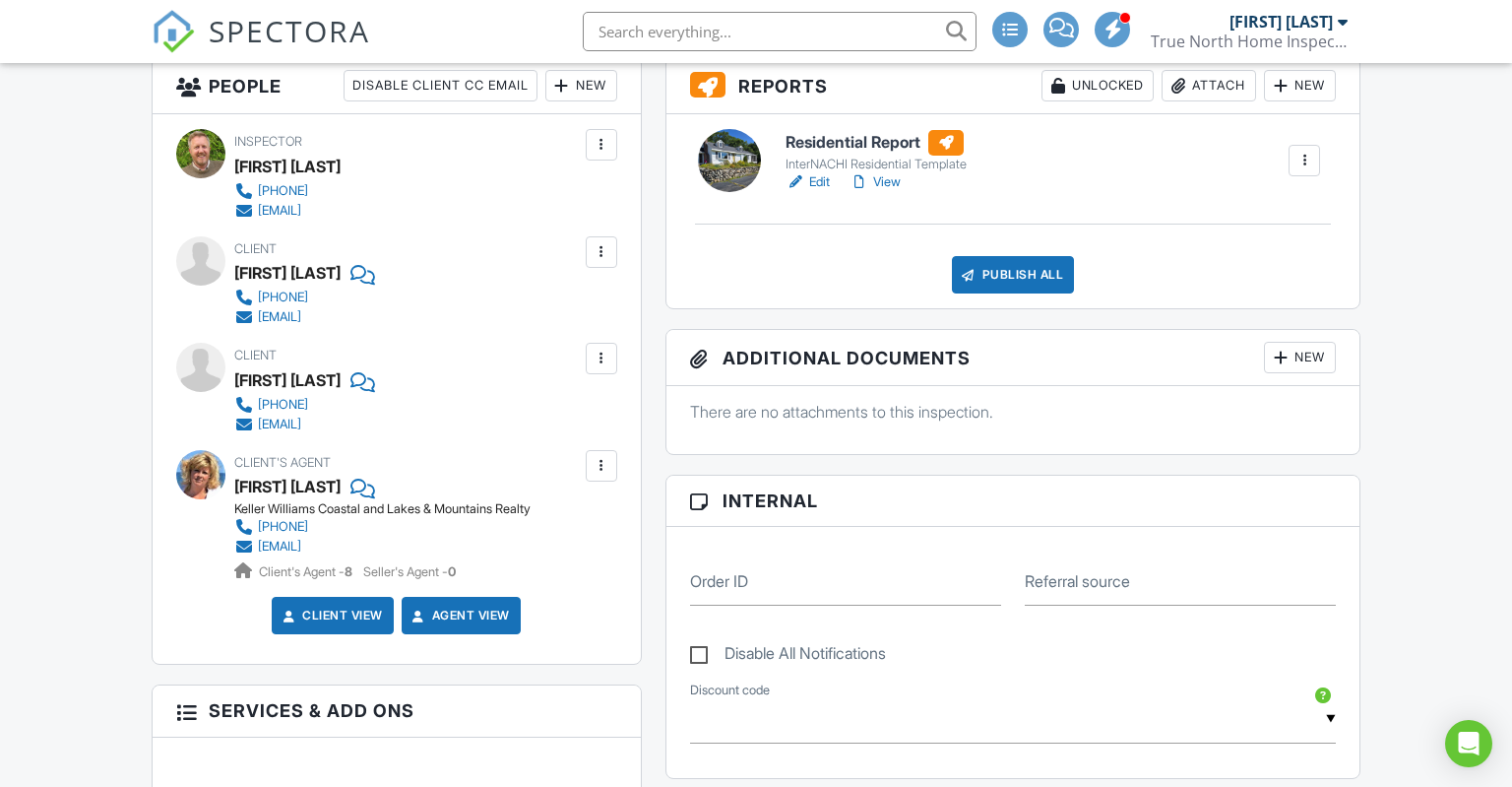scroll, scrollTop: 520, scrollLeft: 0, axis: vertical 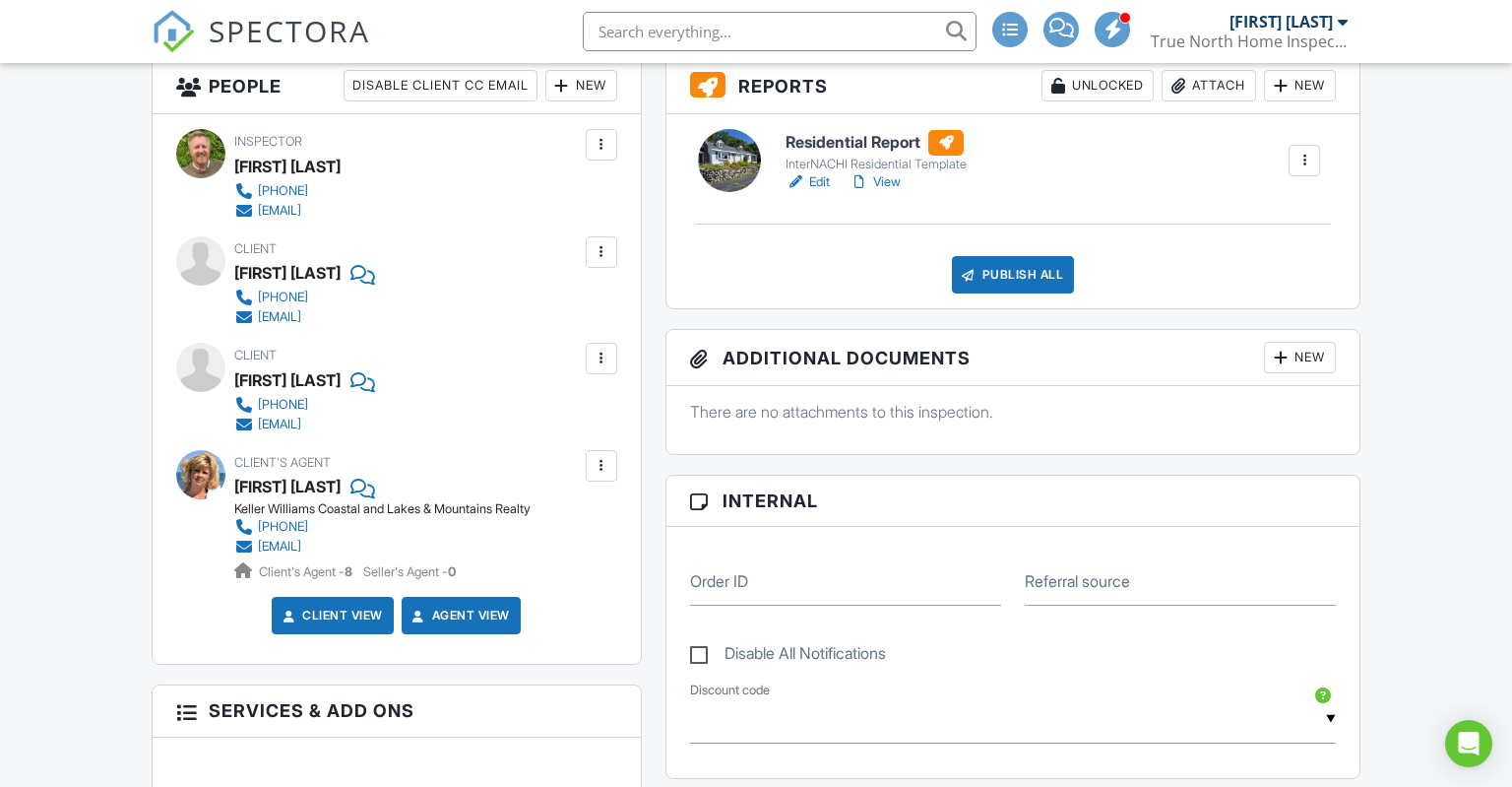 click on "Edit" at bounding box center (807, 182) 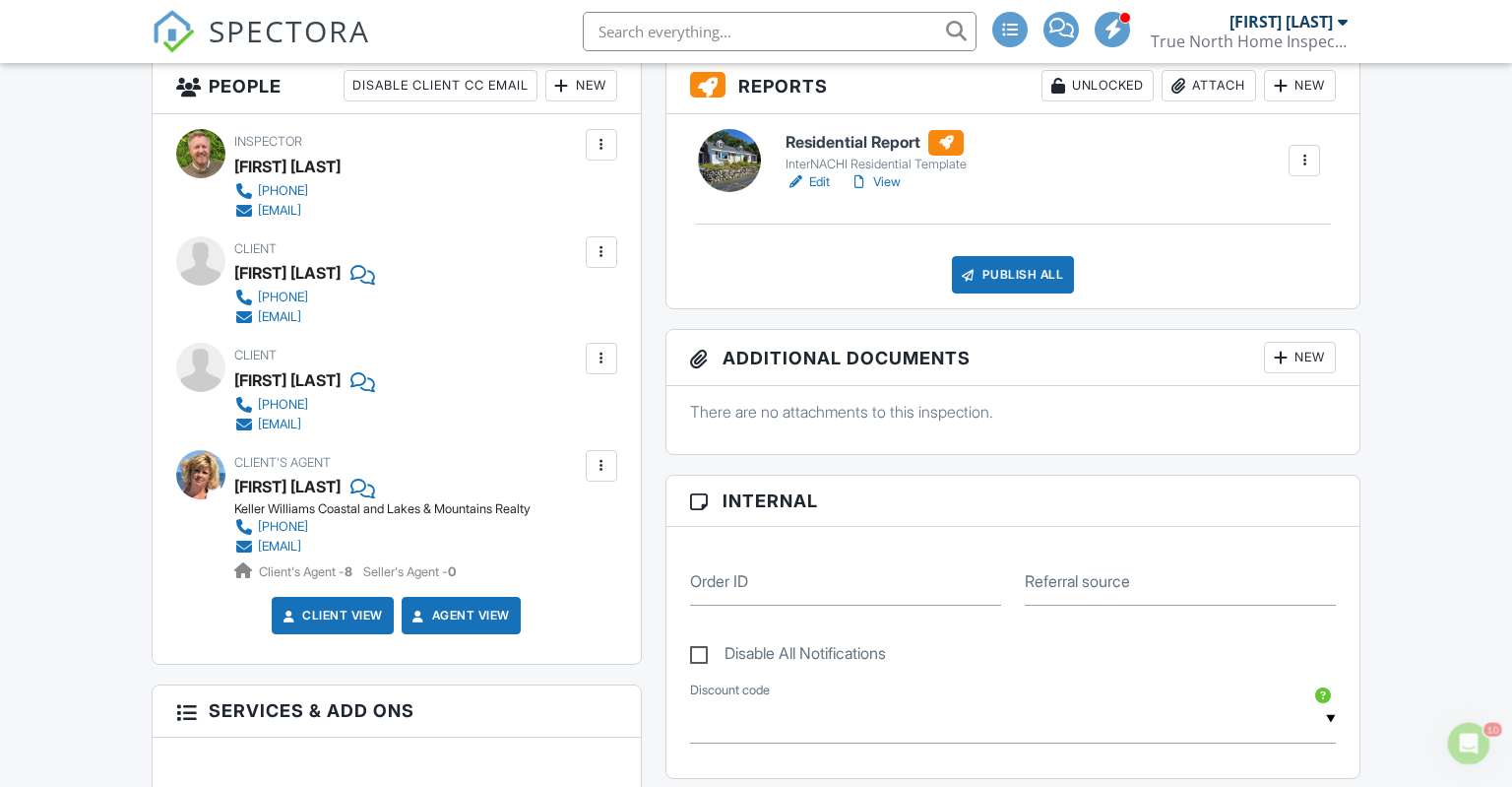 scroll, scrollTop: 0, scrollLeft: 0, axis: both 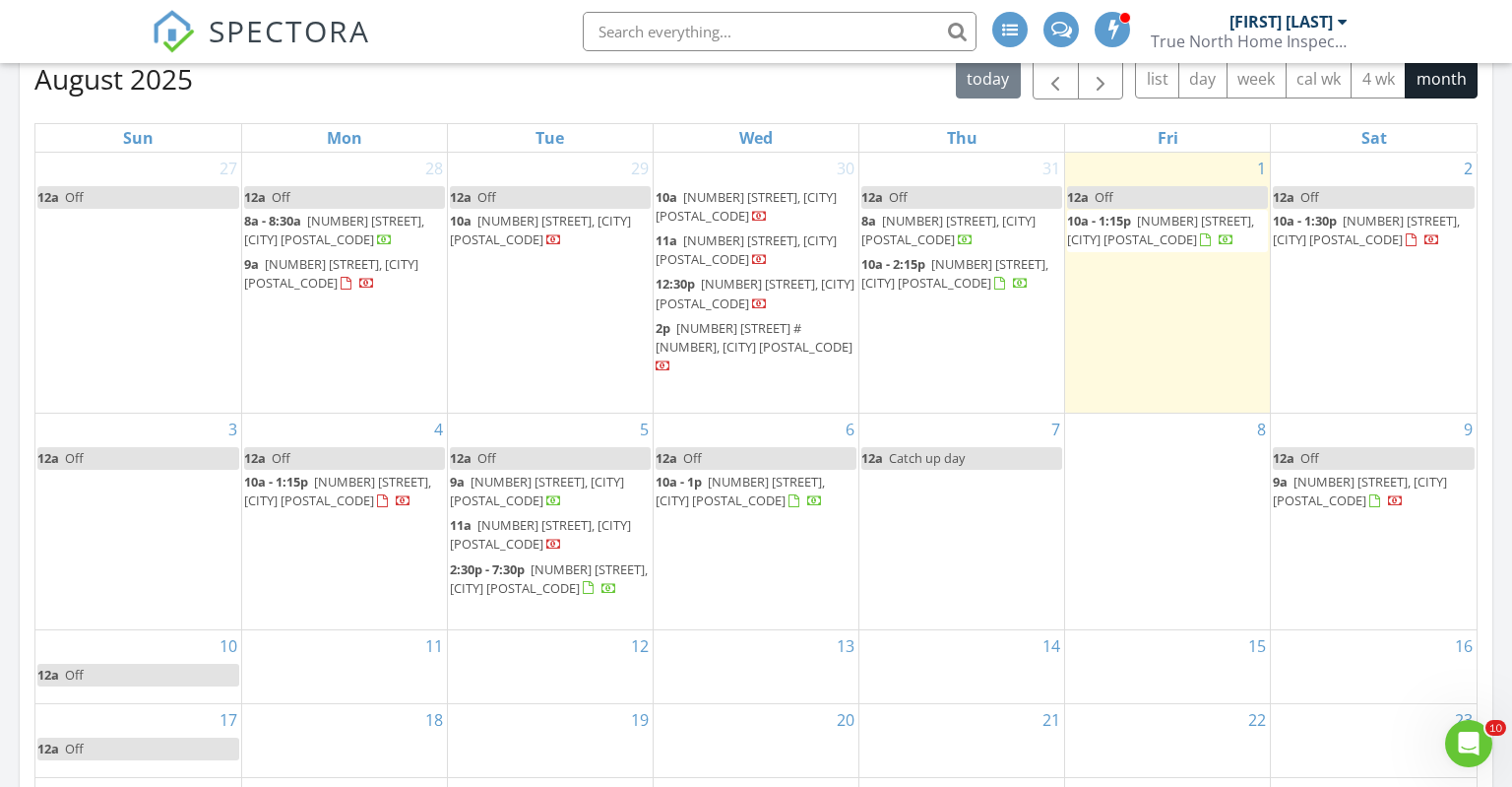 drag, startPoint x: 1168, startPoint y: 241, endPoint x: 1168, endPoint y: 220, distance: 21 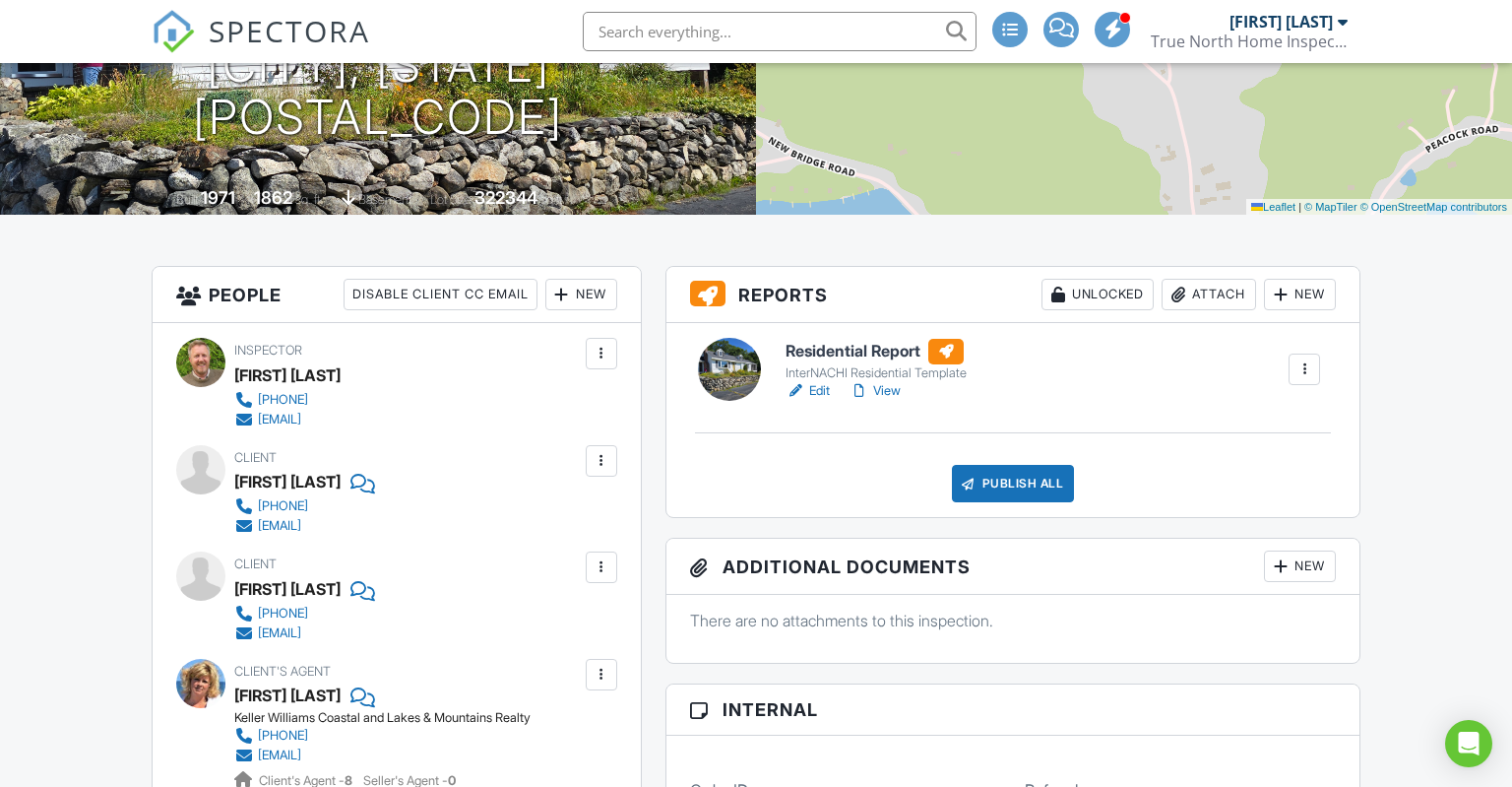 scroll, scrollTop: 311, scrollLeft: 0, axis: vertical 